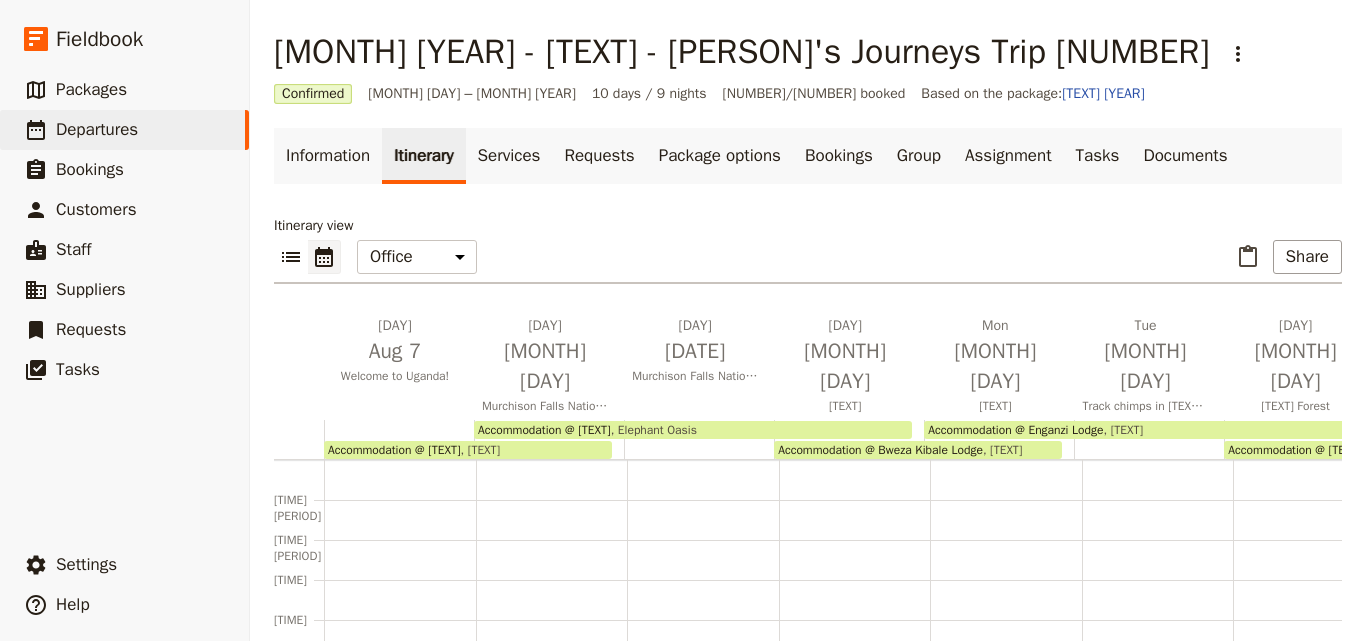 scroll, scrollTop: 0, scrollLeft: 0, axis: both 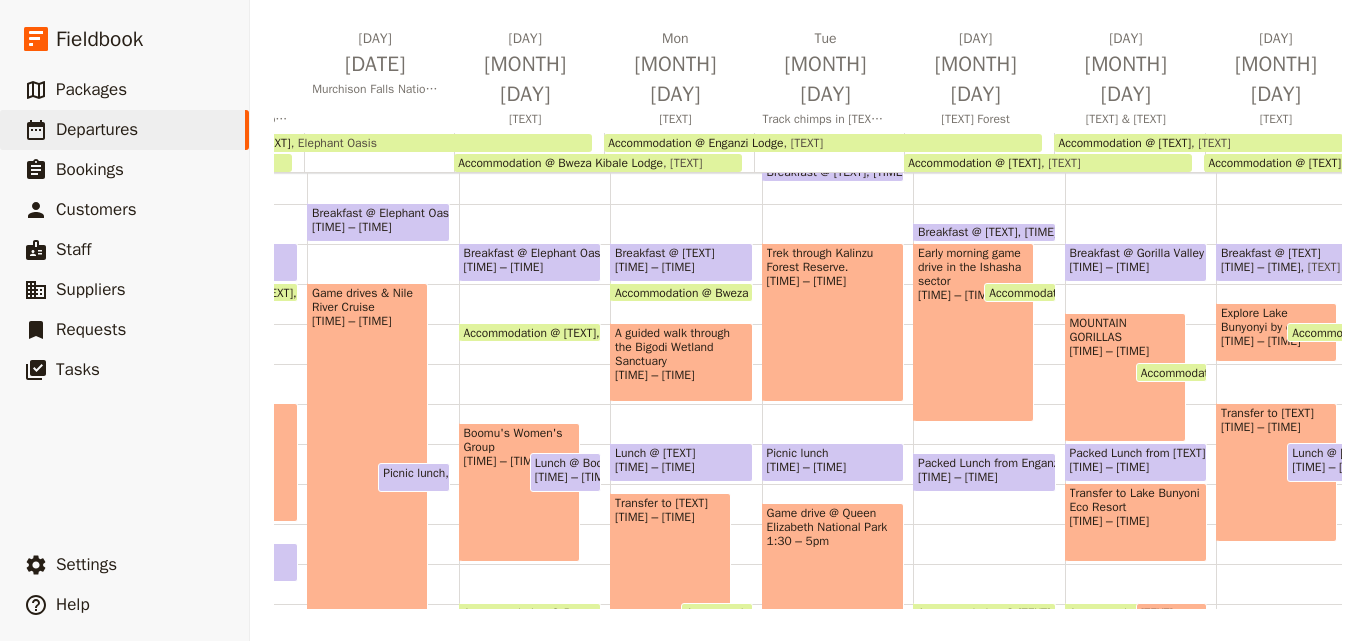 click on "Lunch @ [TEXT]" at bounding box center (681, 453) 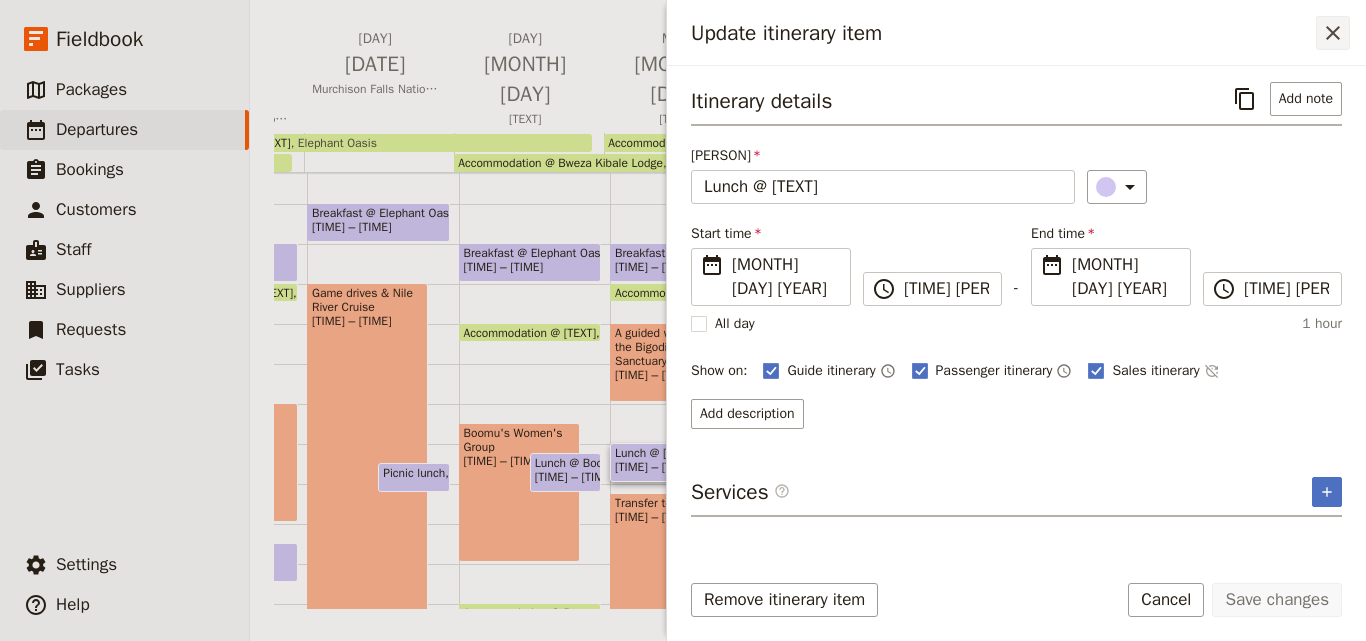click 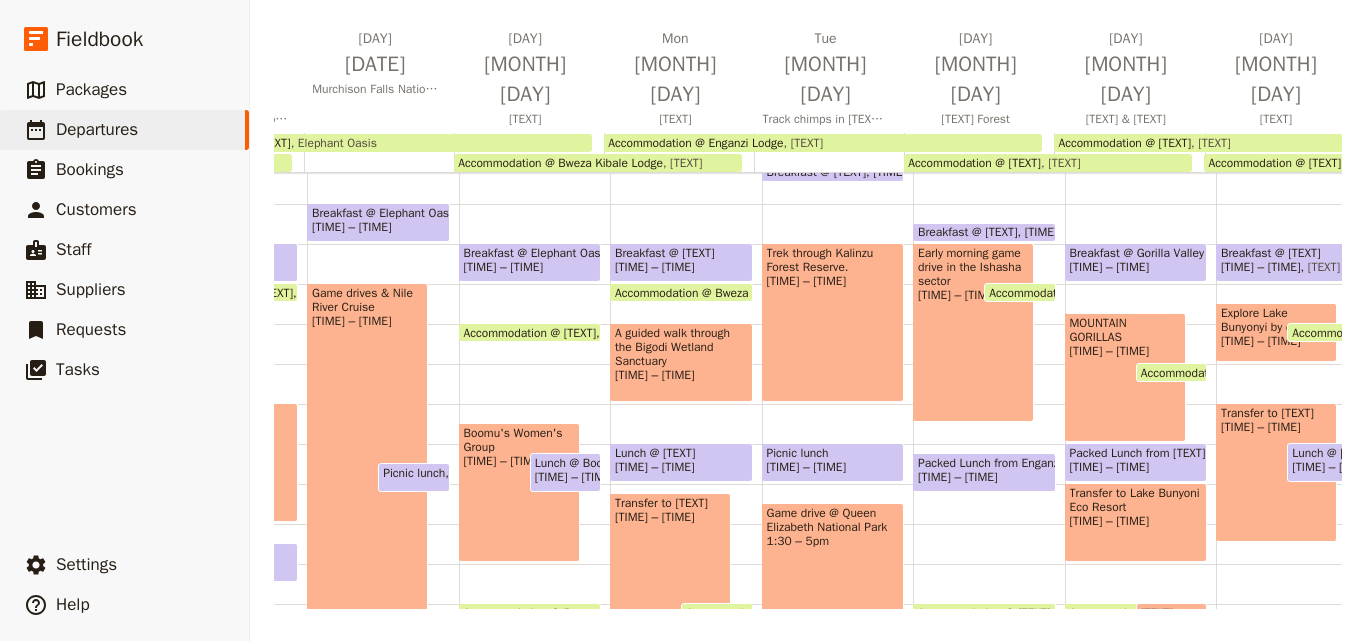 click on "Packed Lunch from Enganzi" at bounding box center [984, 463] 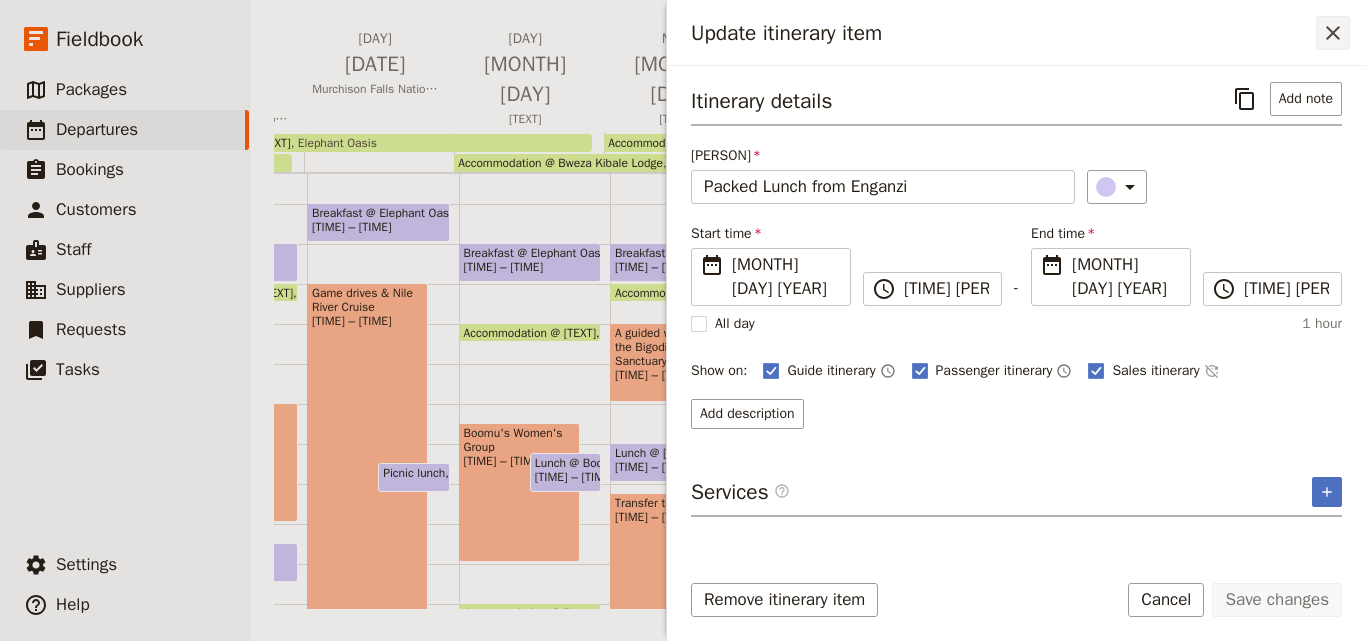 click 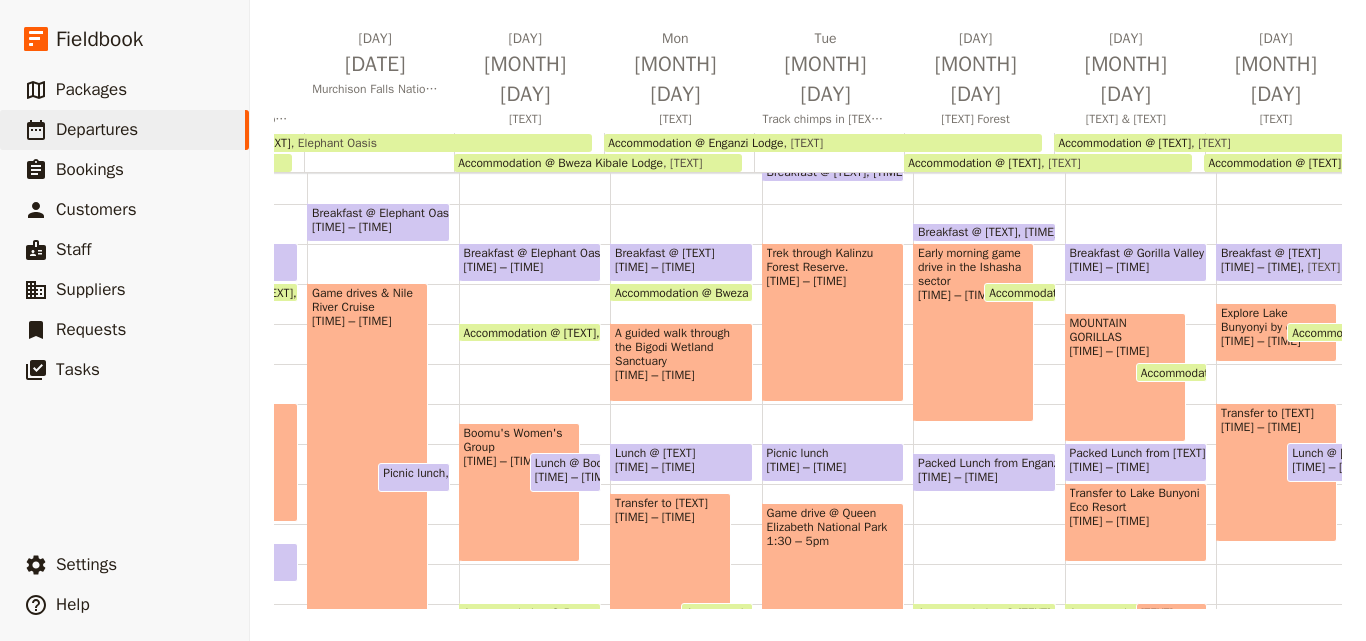 click on "Packed Lunch from [TEXT]" at bounding box center [1136, 453] 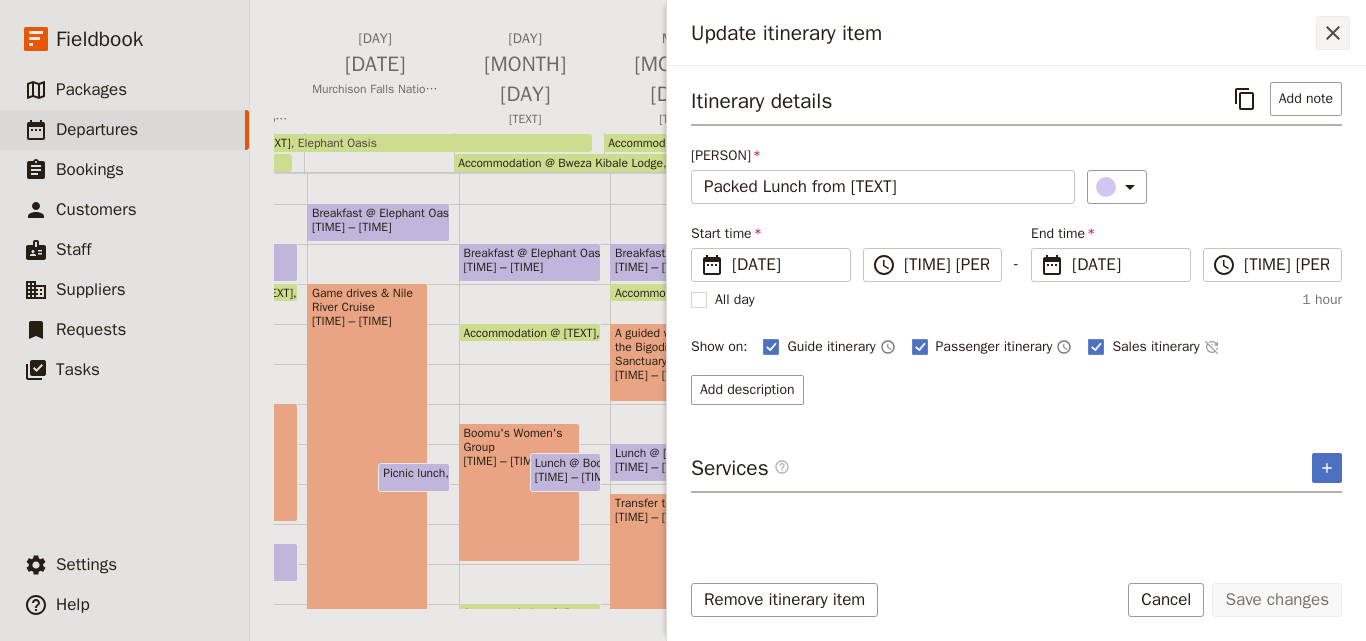 click 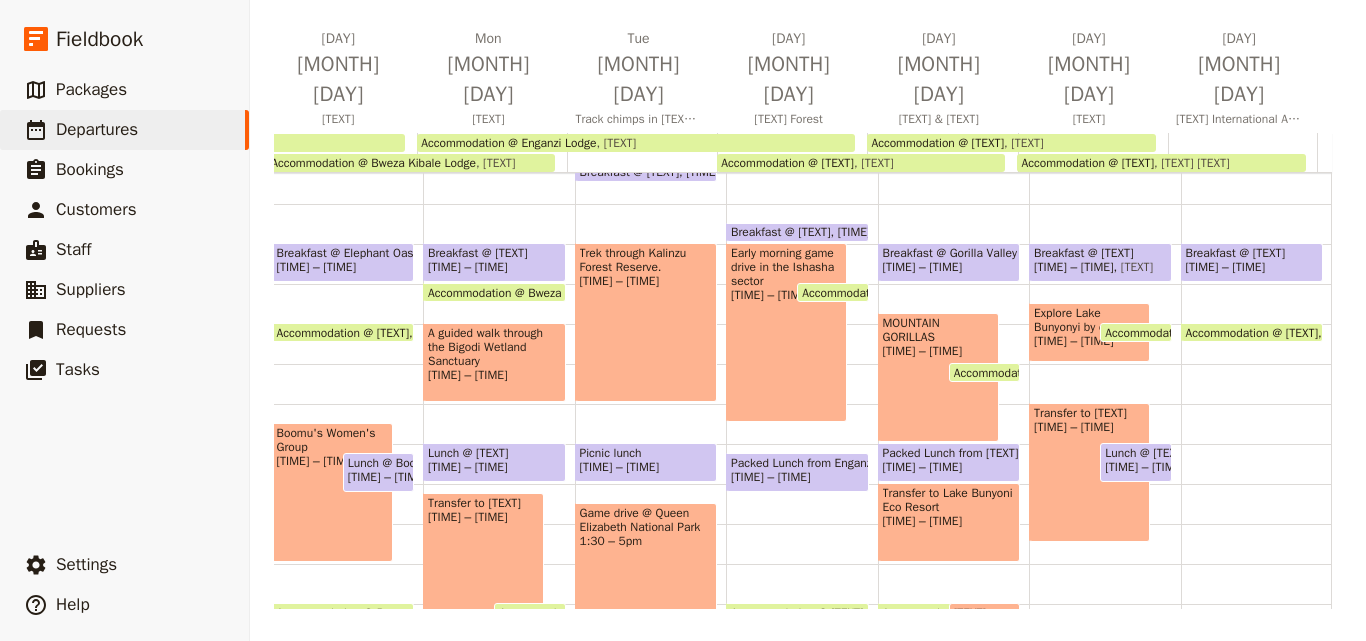 scroll, scrollTop: 0, scrollLeft: 522, axis: horizontal 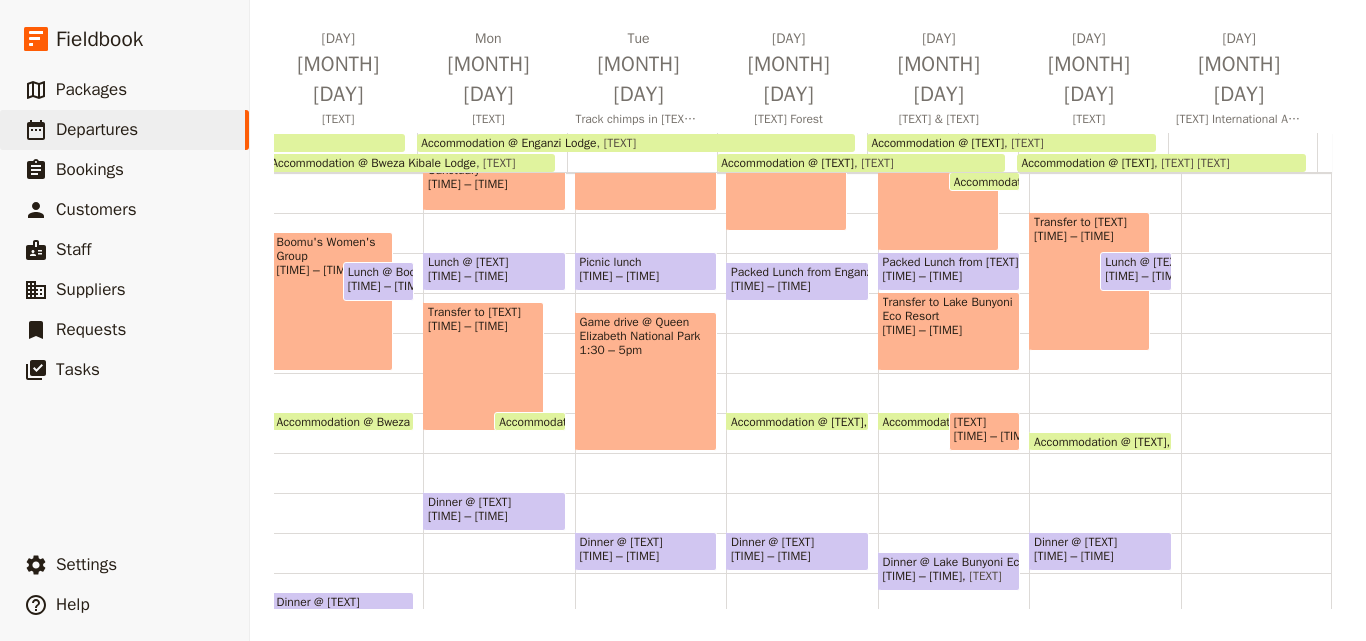 click on "[TIME] – [TIME]" at bounding box center [984, 436] 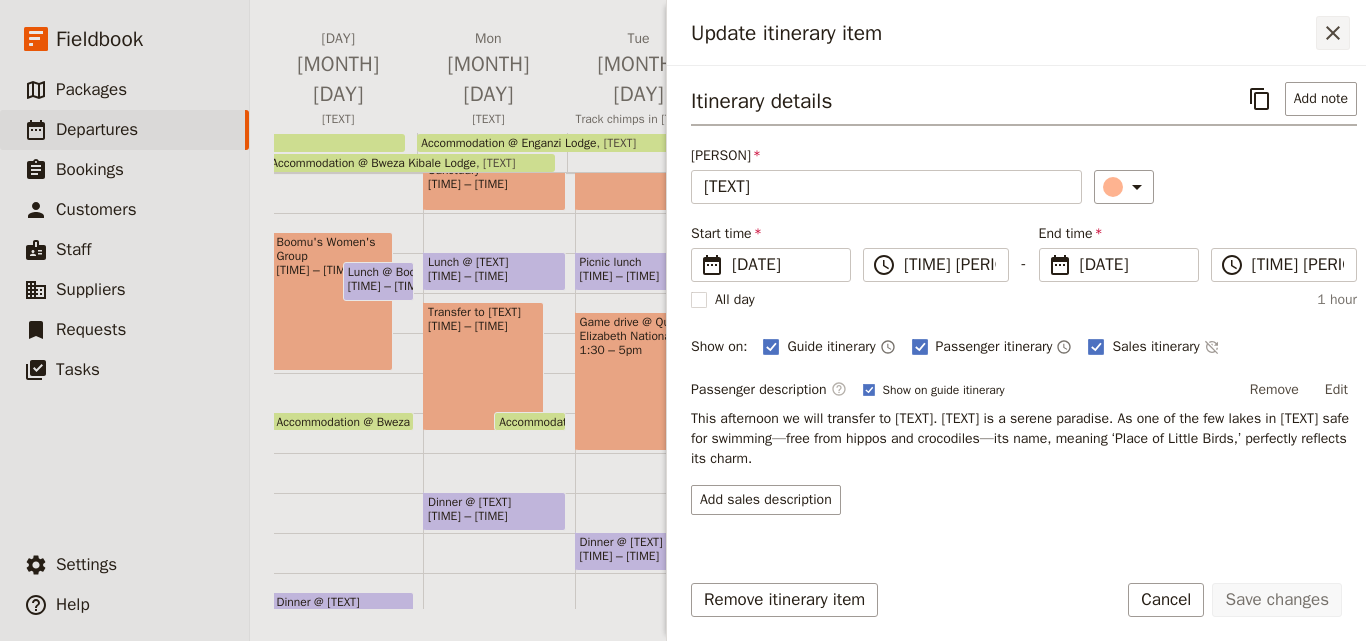 click 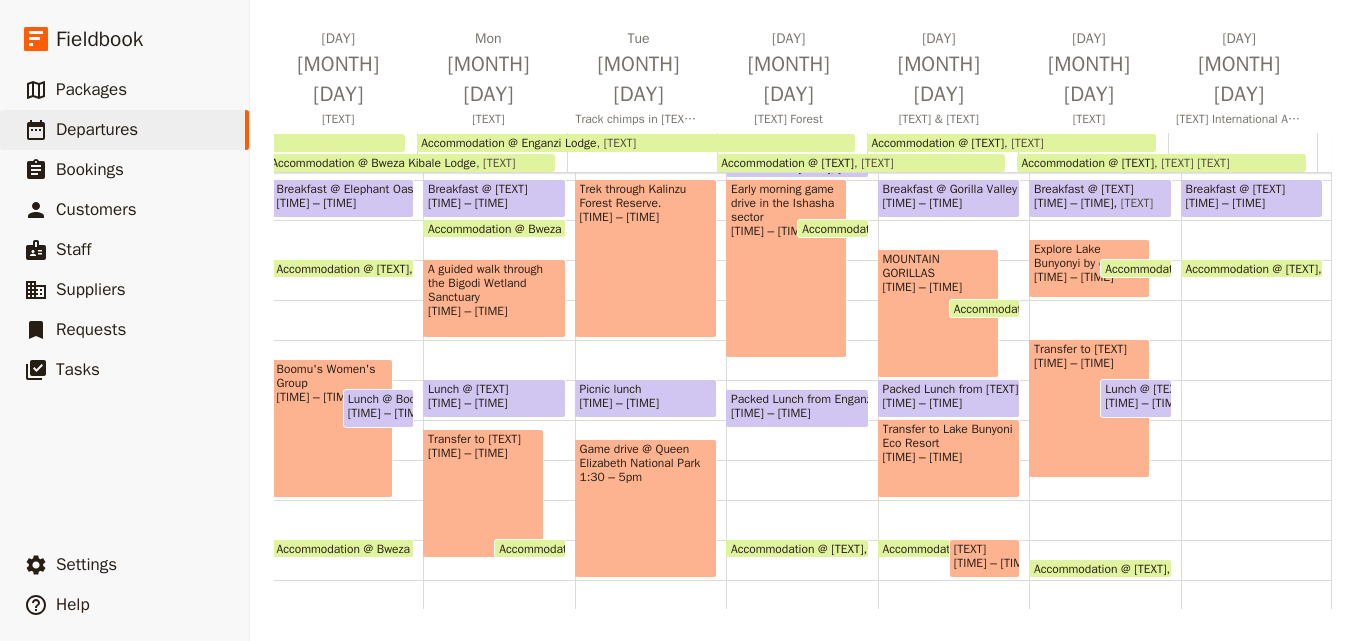 scroll, scrollTop: 200, scrollLeft: 0, axis: vertical 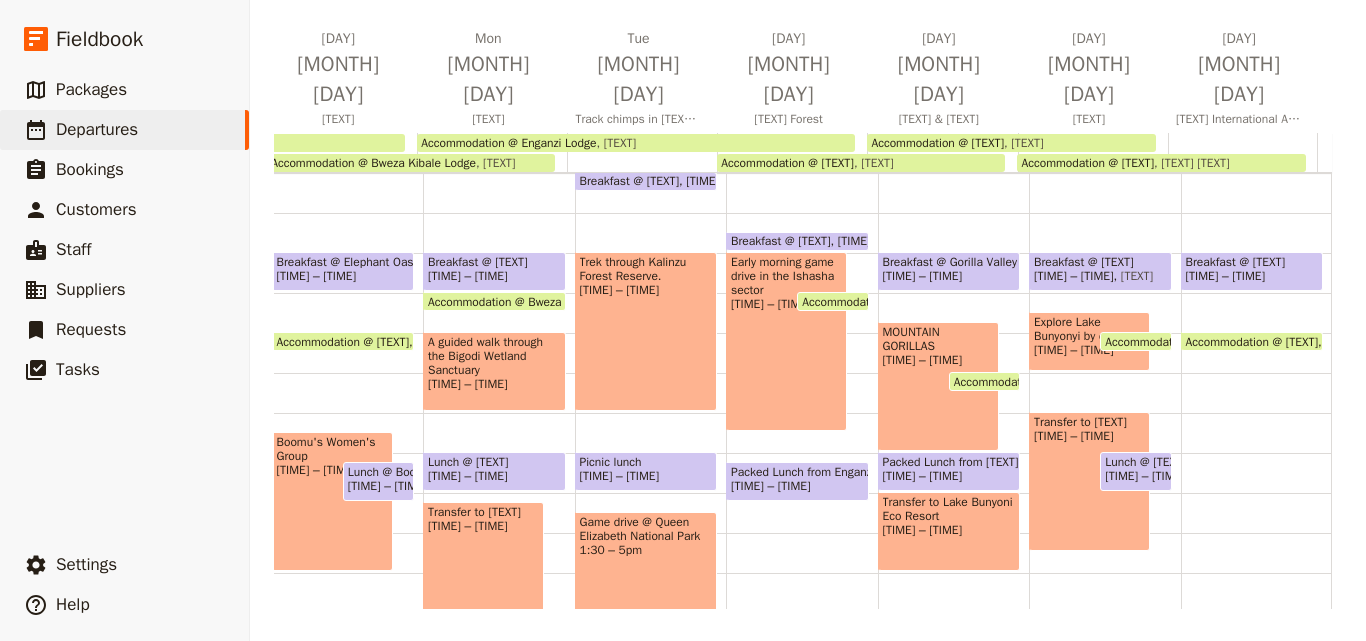 click on "[TIME] – [TIME]" at bounding box center [1145, 476] 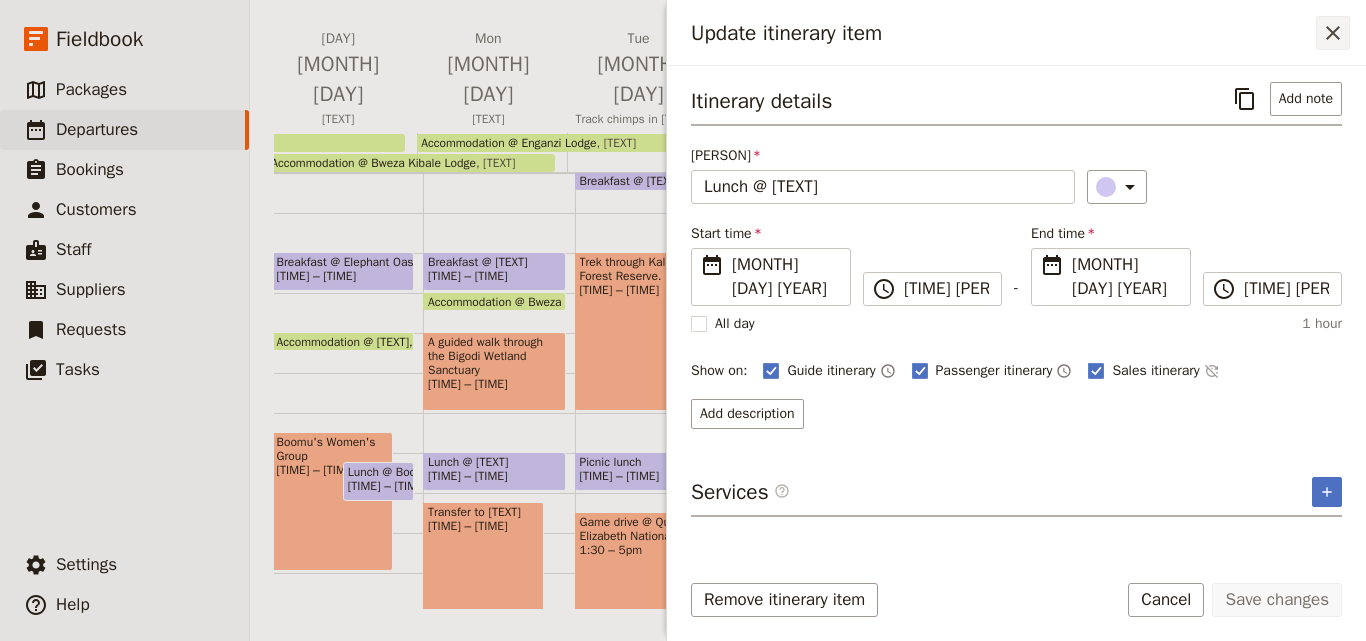 click 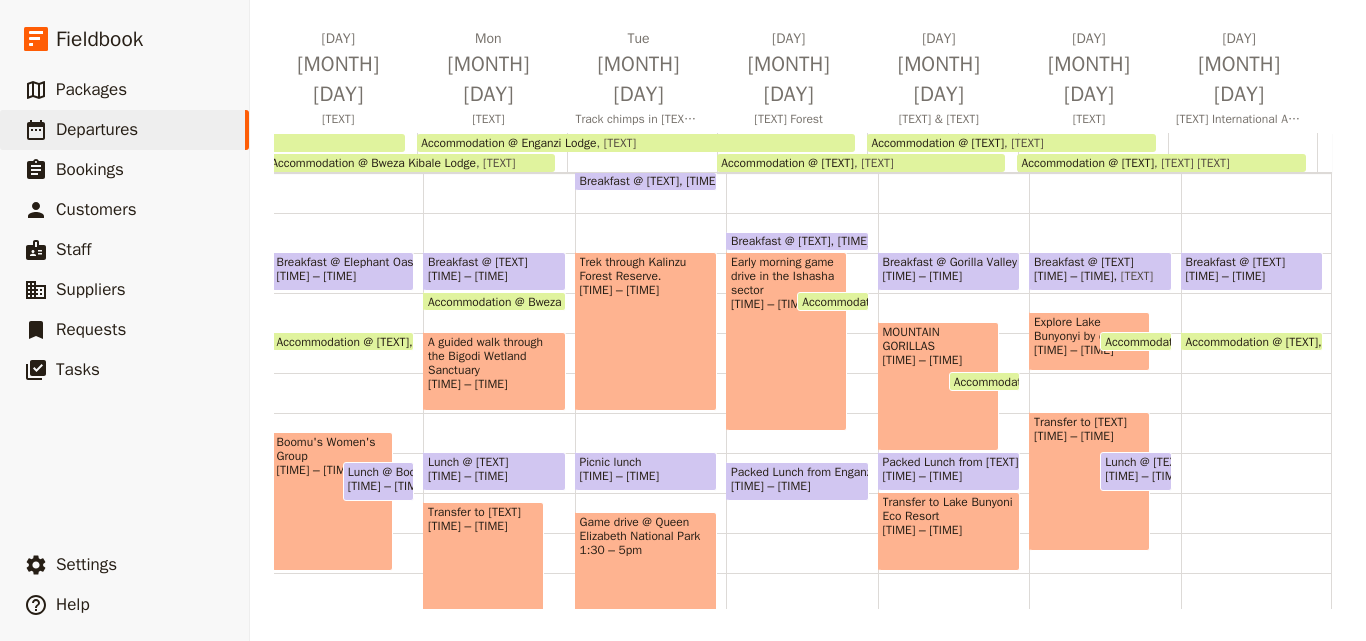 scroll, scrollTop: 400, scrollLeft: 0, axis: vertical 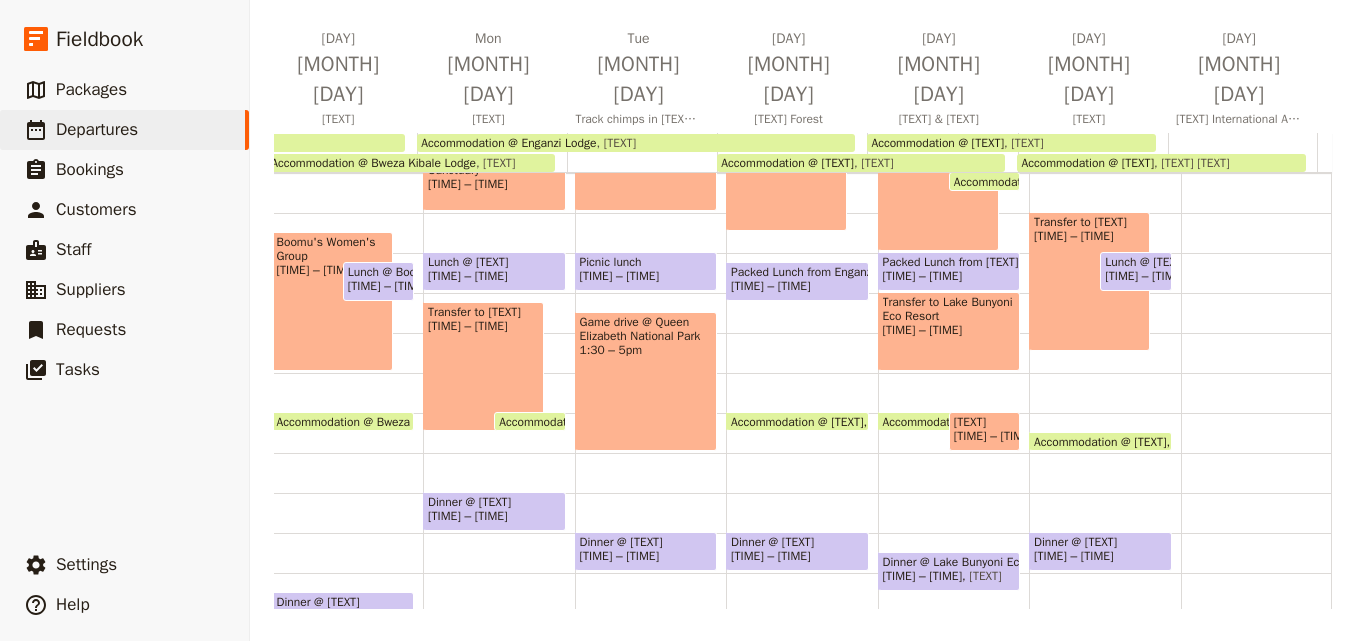 click on "Lunch @ [TEXT]" at bounding box center (1135, 262) 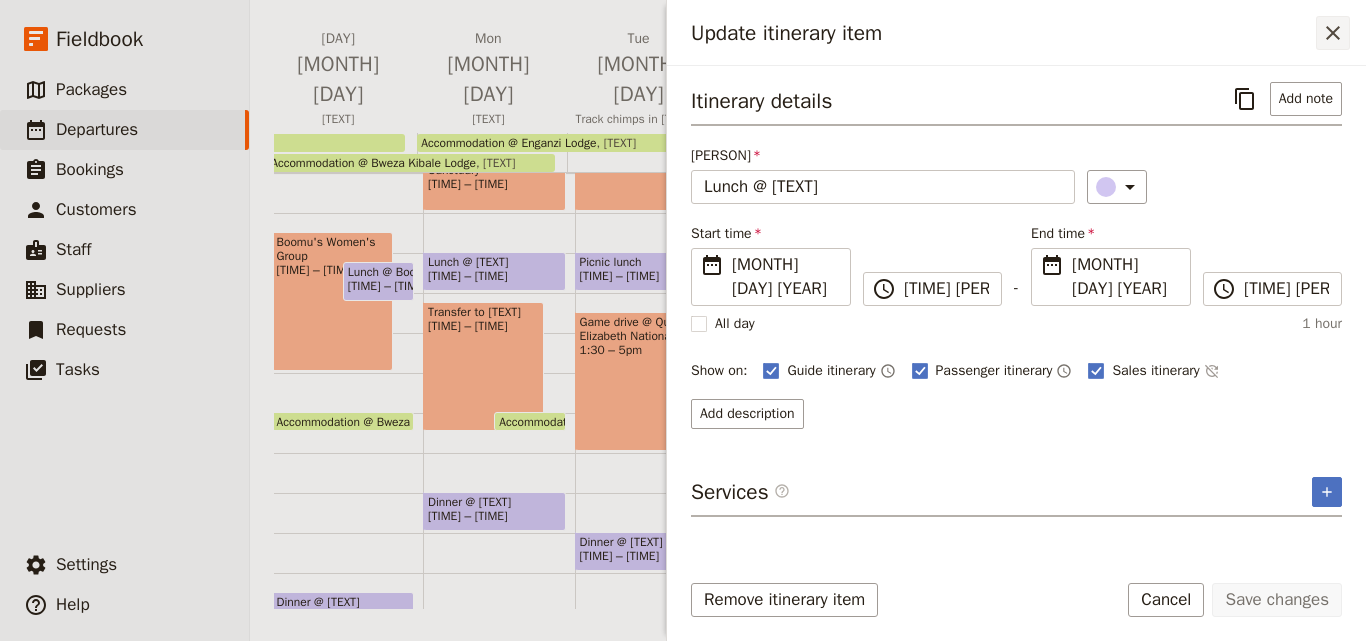 click on "​" at bounding box center [1333, 33] 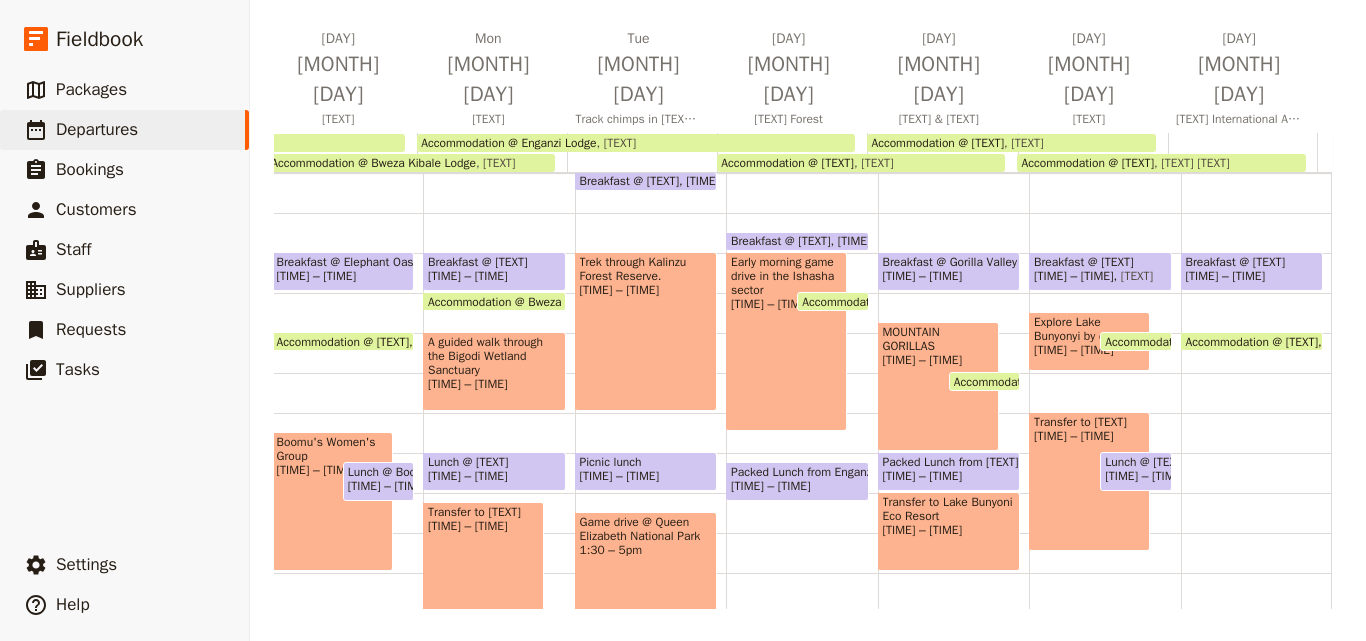 scroll, scrollTop: 100, scrollLeft: 0, axis: vertical 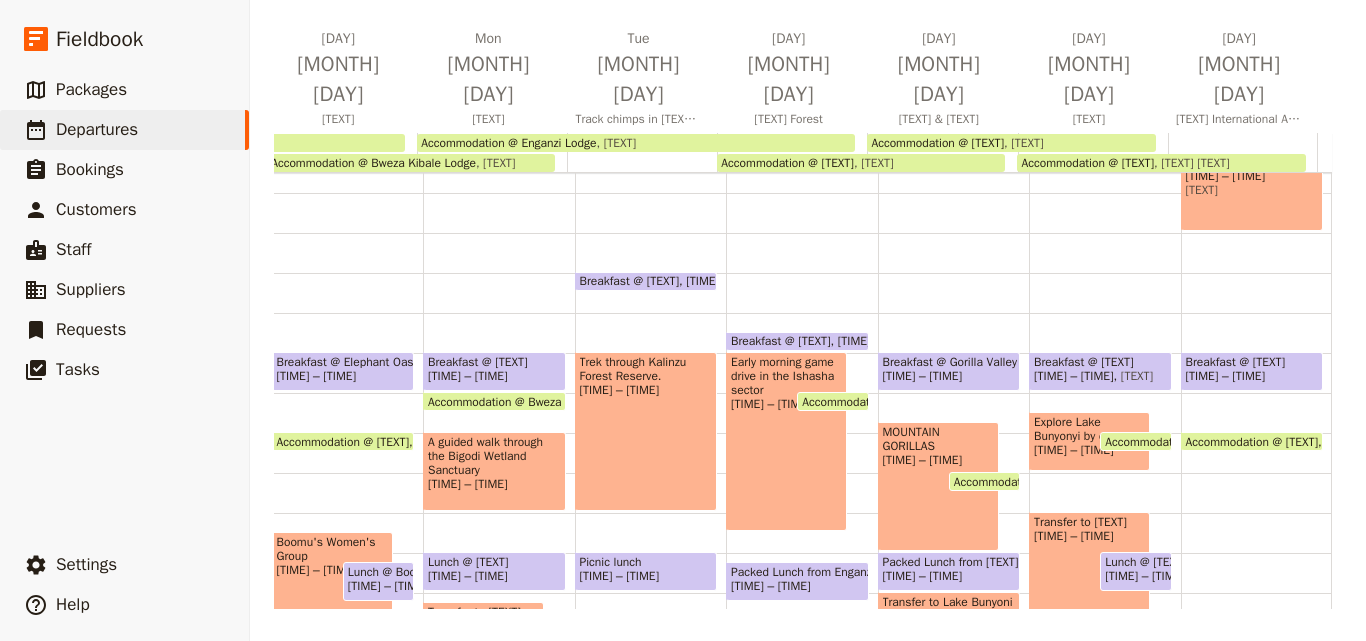 click on "Explore Lake Bunyonyi by canoe" at bounding box center [1089, 429] 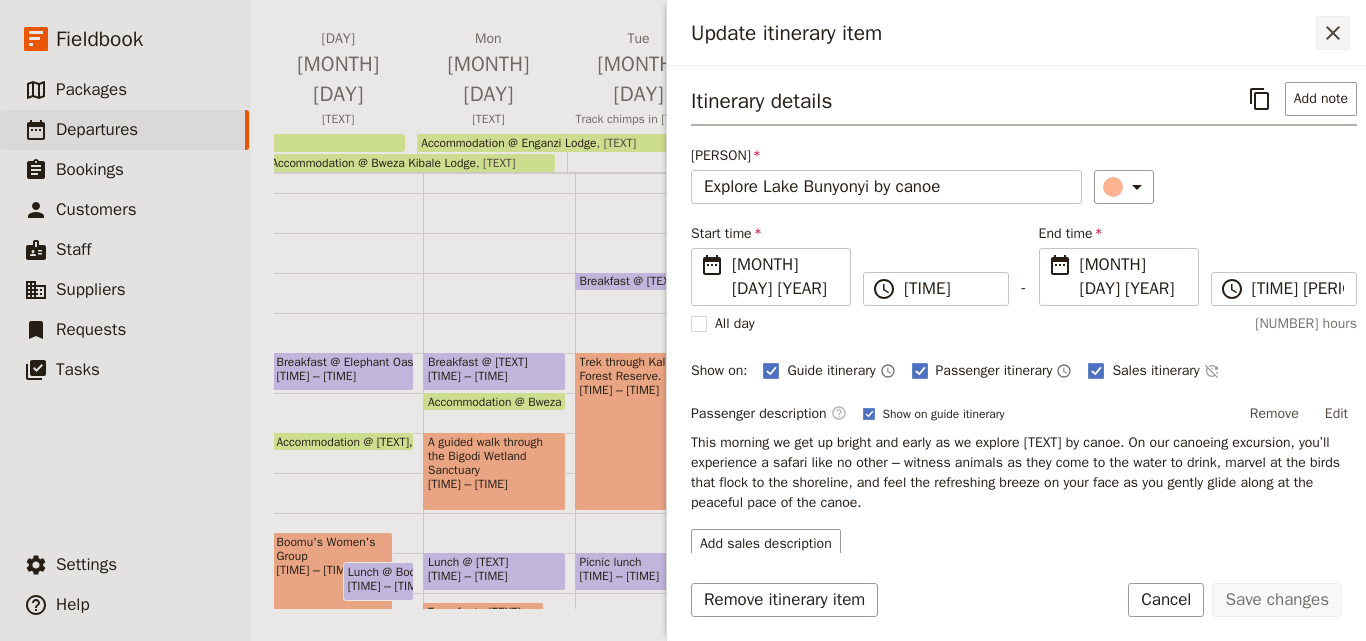 click 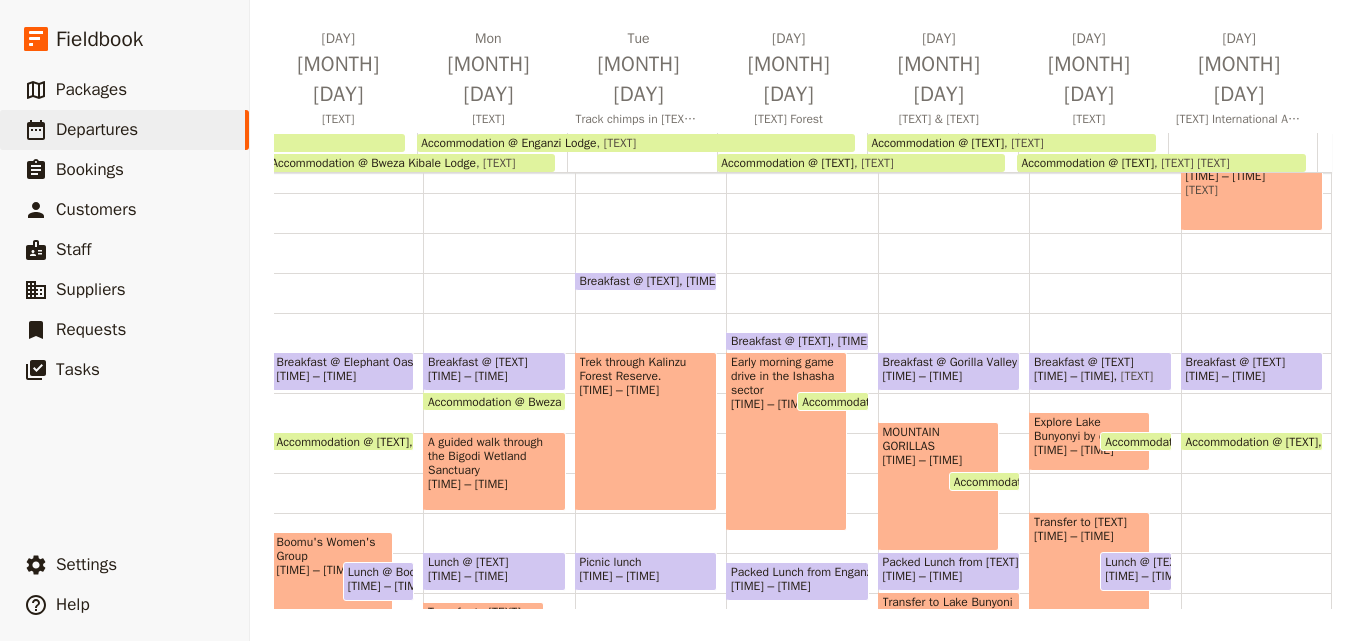 click on "Transfer to Kigali [TIME] – [TIME]" at bounding box center [1089, 581] 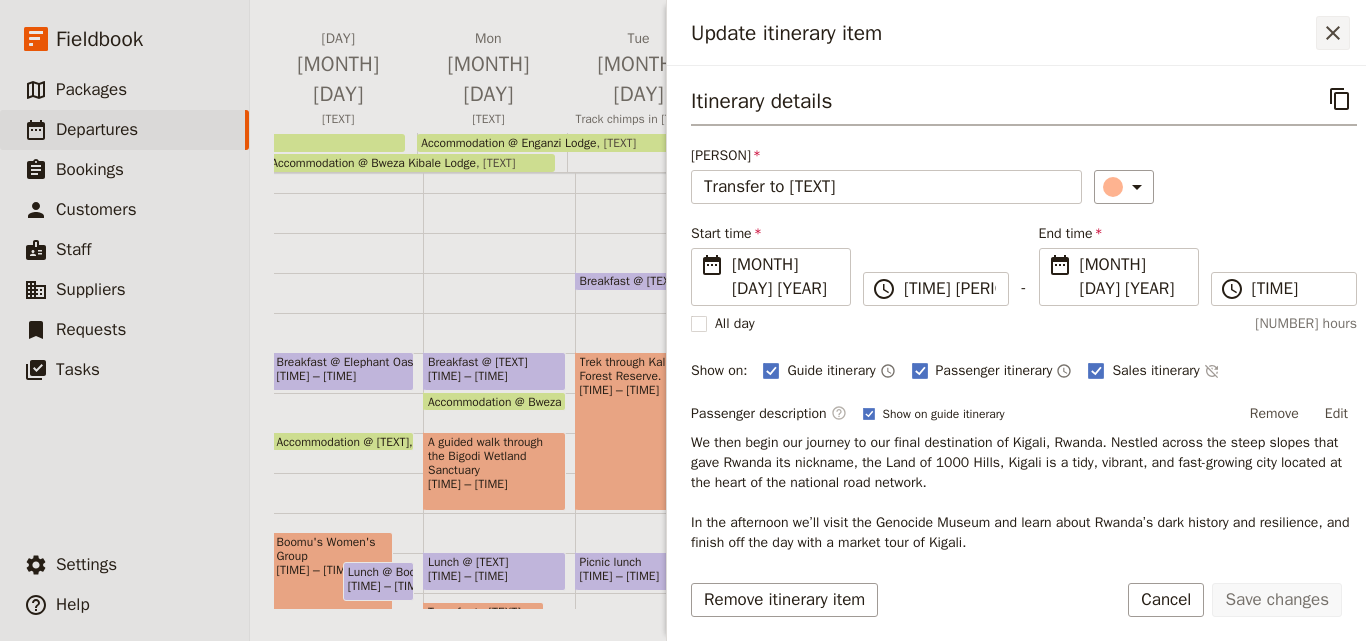 click 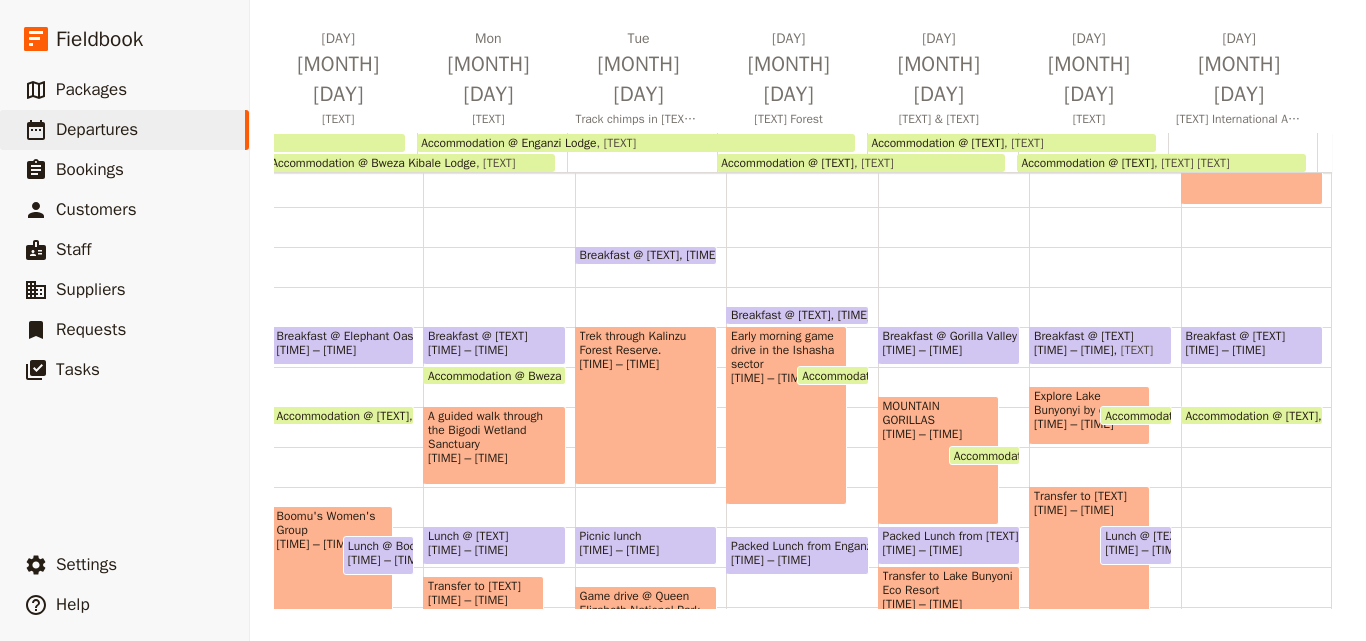 scroll, scrollTop: 326, scrollLeft: 0, axis: vertical 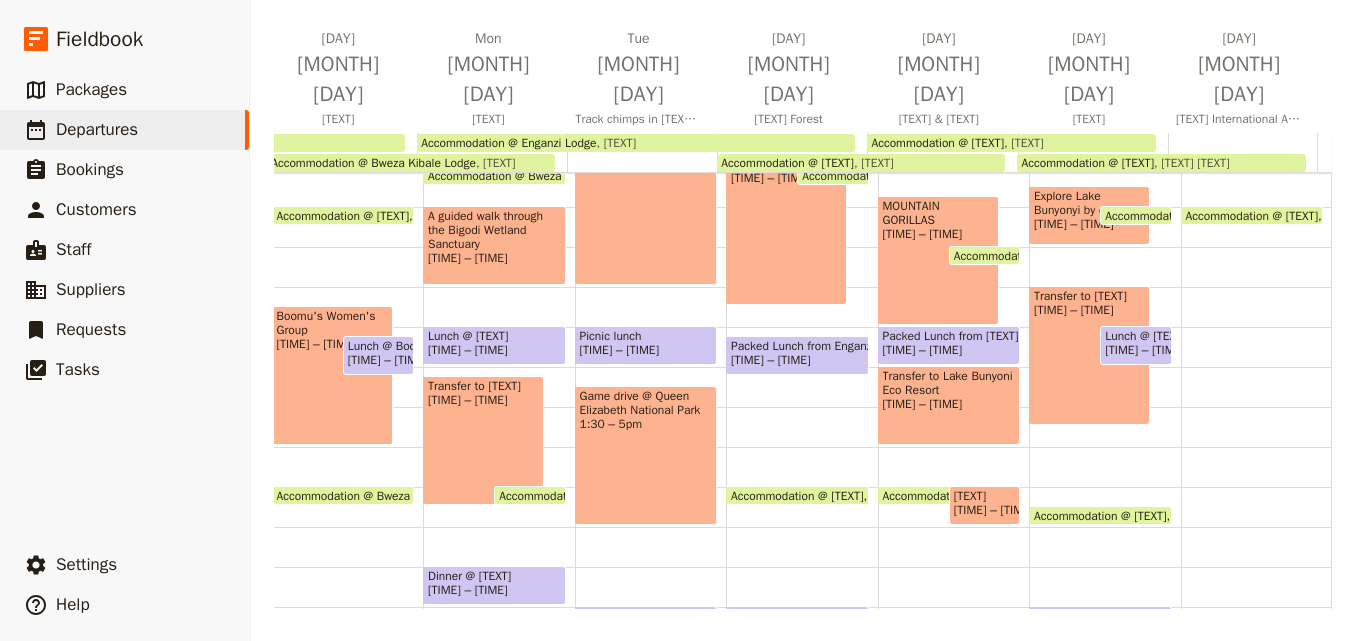 click on "[TIME] – [TIME]" at bounding box center [1145, 350] 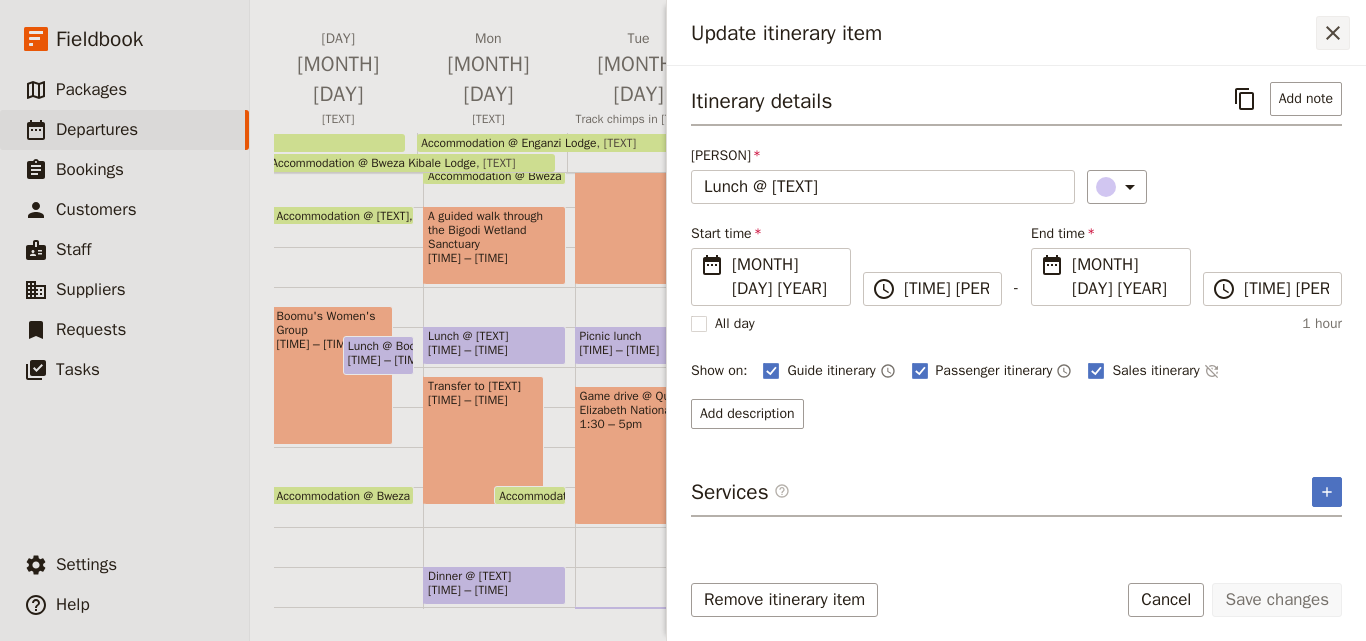 click 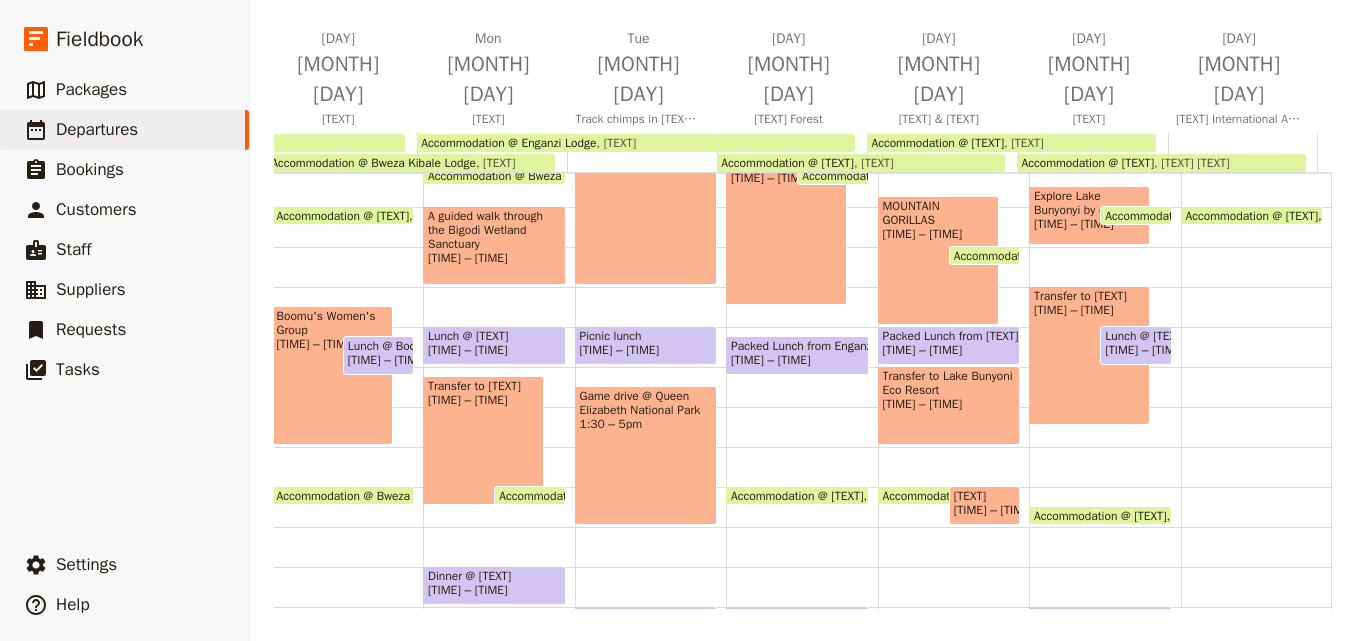 scroll, scrollTop: 509, scrollLeft: 0, axis: vertical 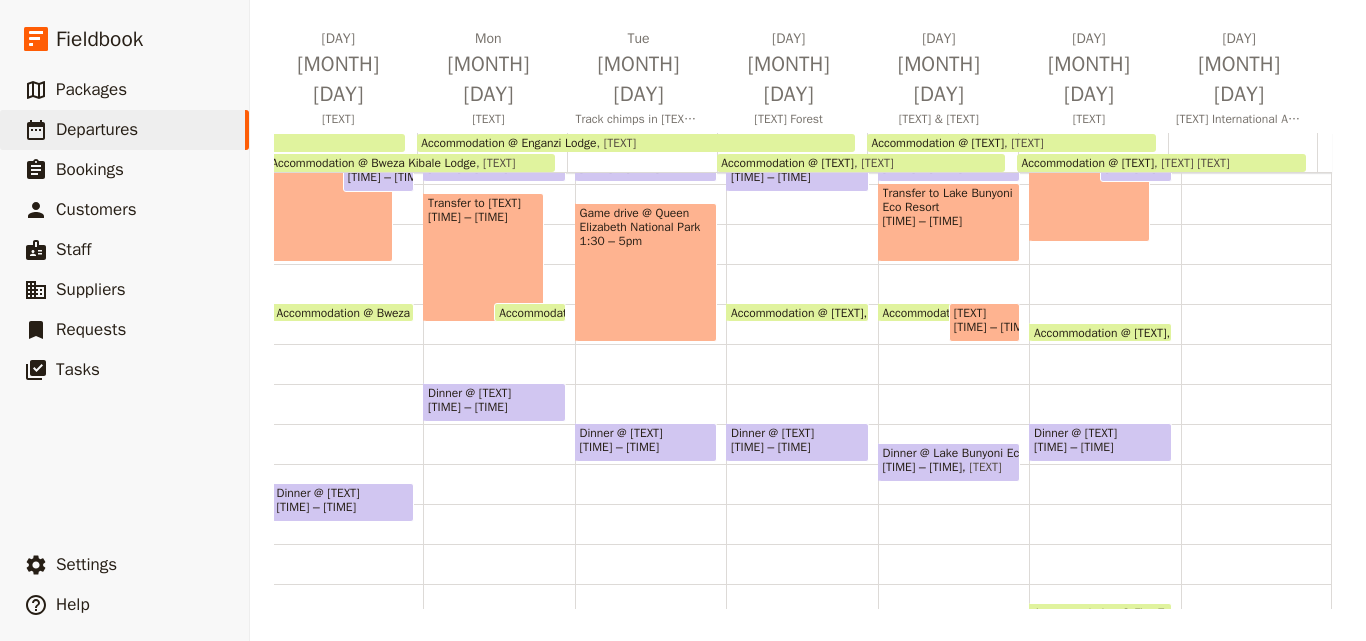 click on "Dinner @ [TEXT]" at bounding box center [1100, 433] 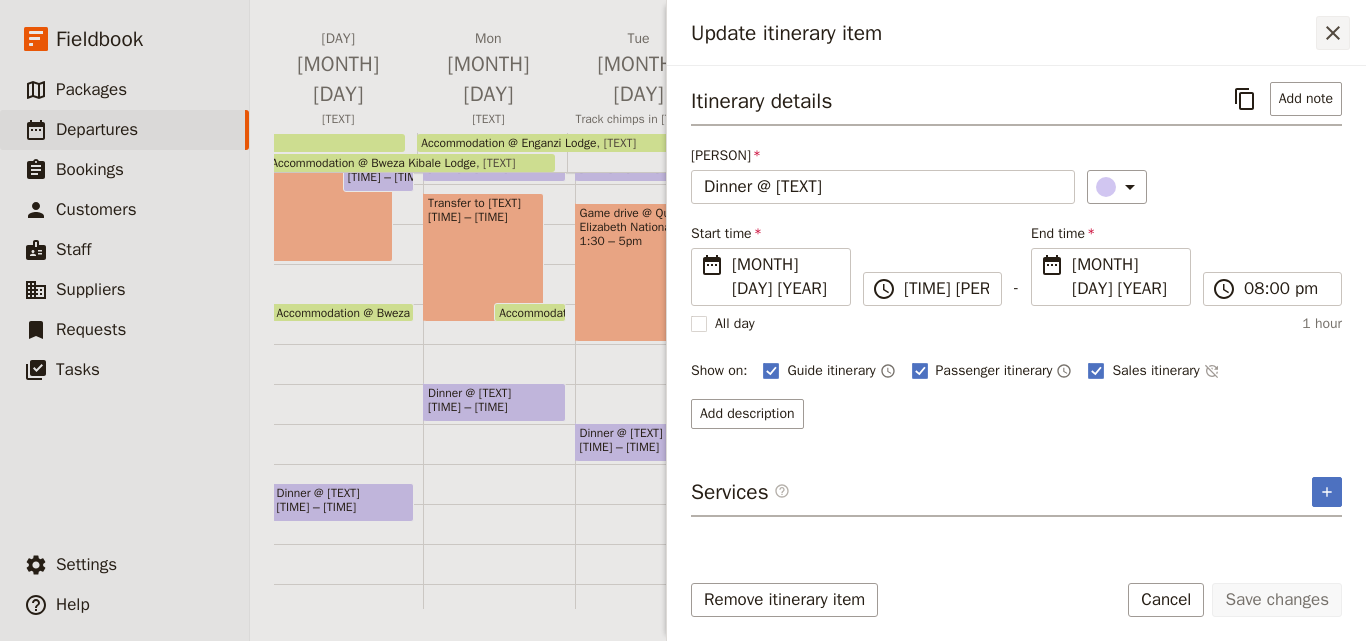 click 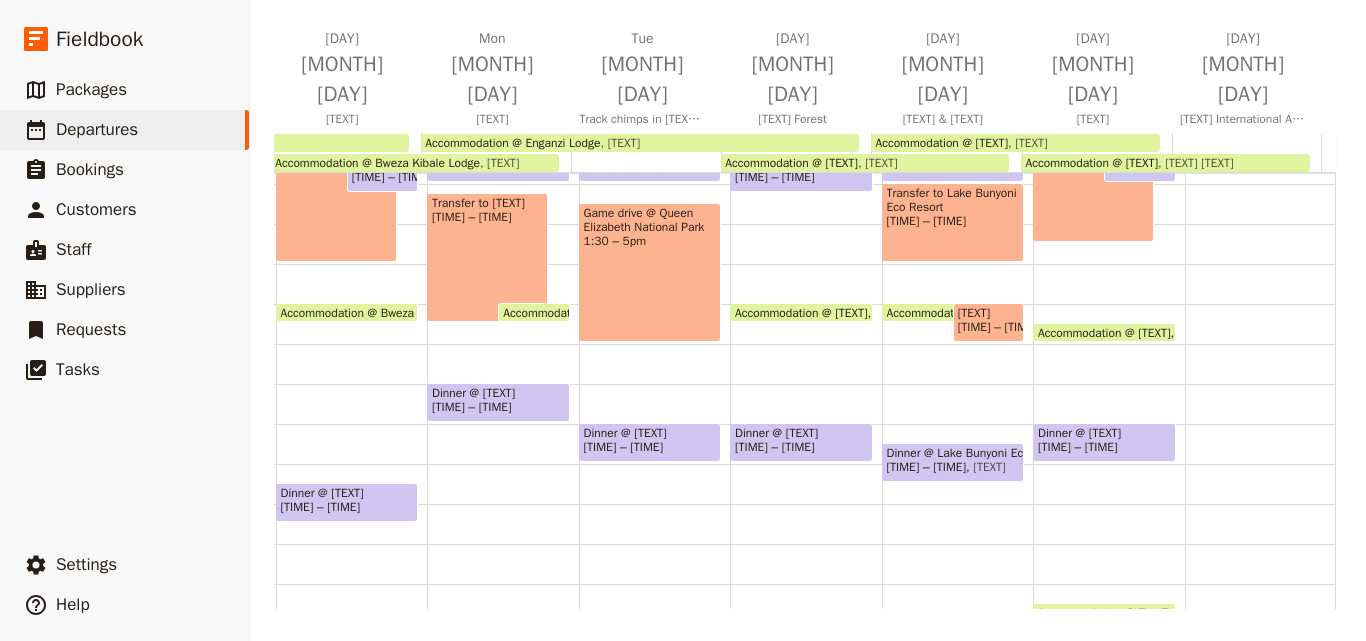 scroll, scrollTop: 0, scrollLeft: 522, axis: horizontal 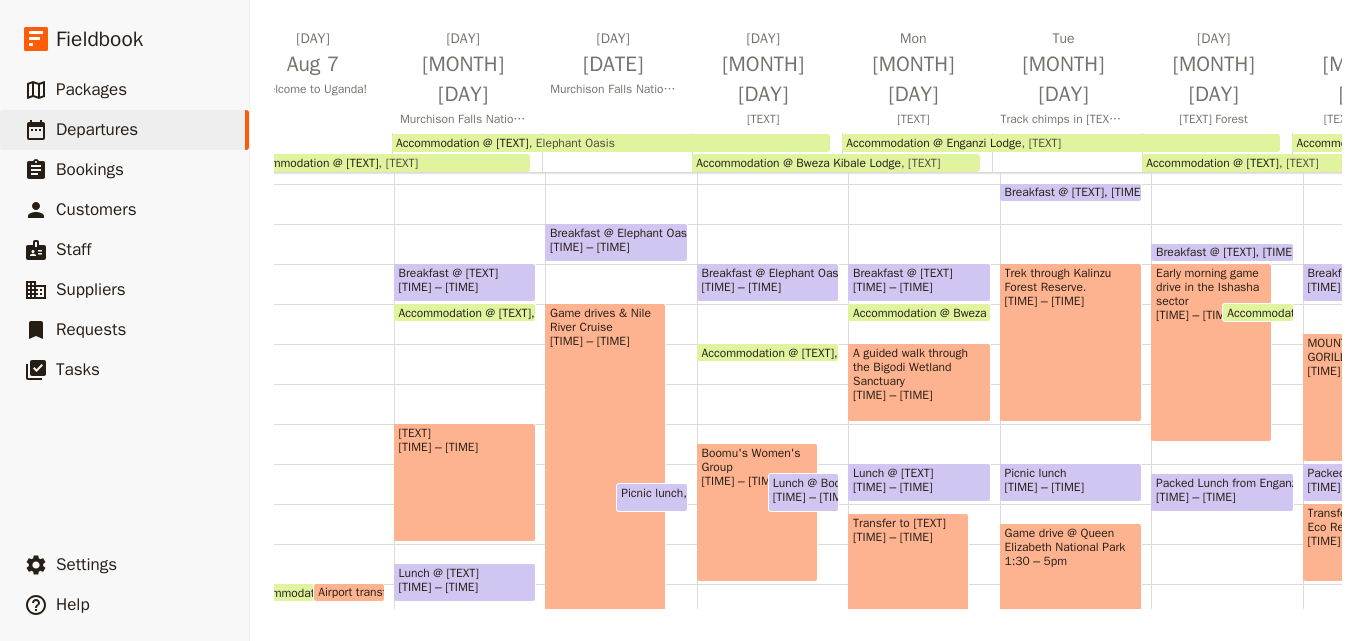 click on "[TEXT] [TEXT] [TIME] – [TIME]" at bounding box center (465, 482) 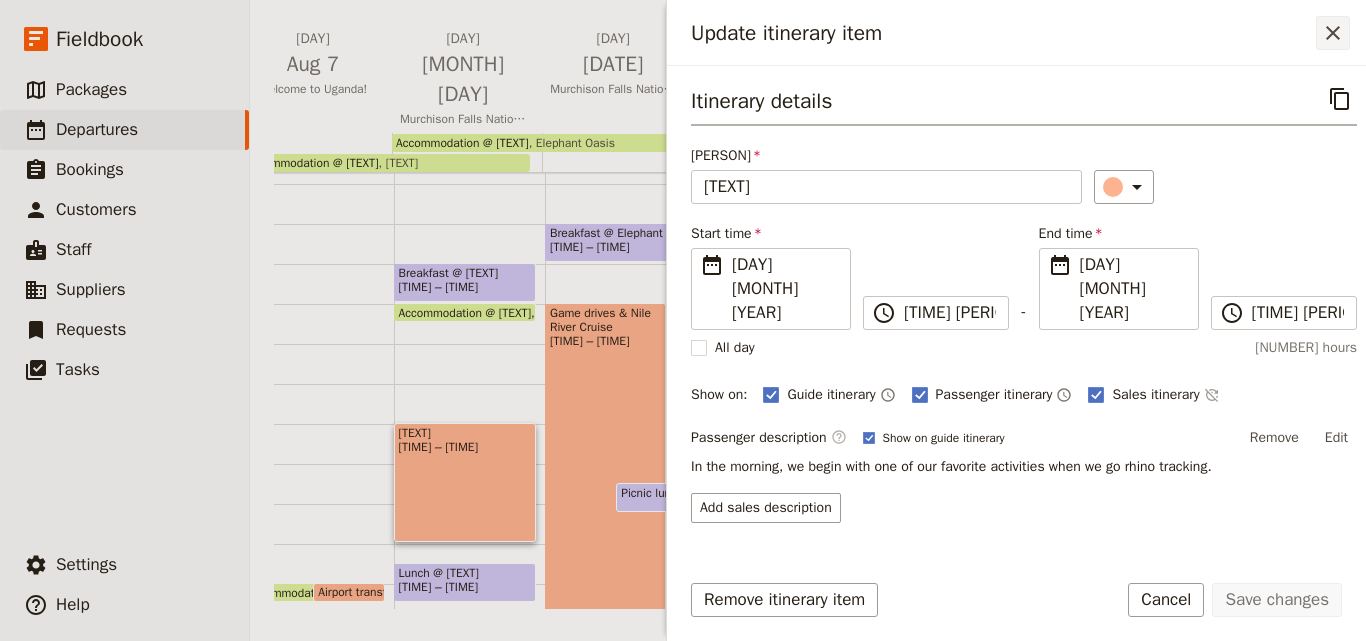 click on "​" at bounding box center (1333, 33) 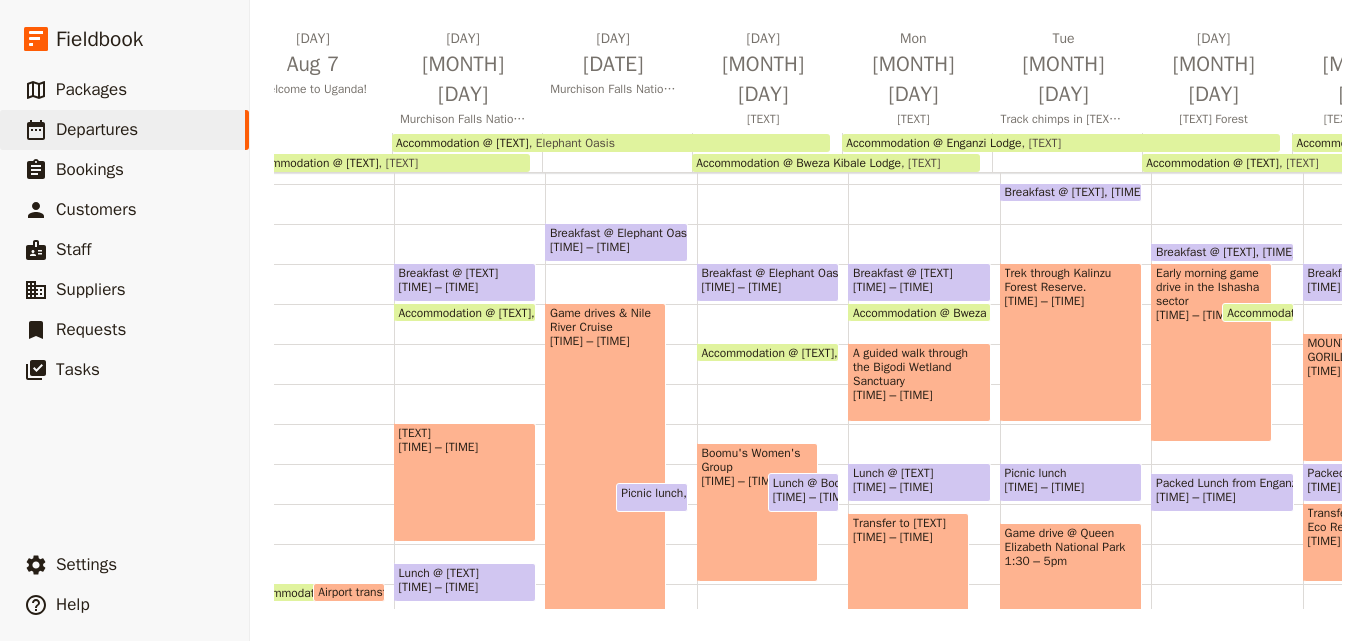 click on "Game drives & Nile River Cruise [TIME] – [TIME]" at bounding box center [605, 512] 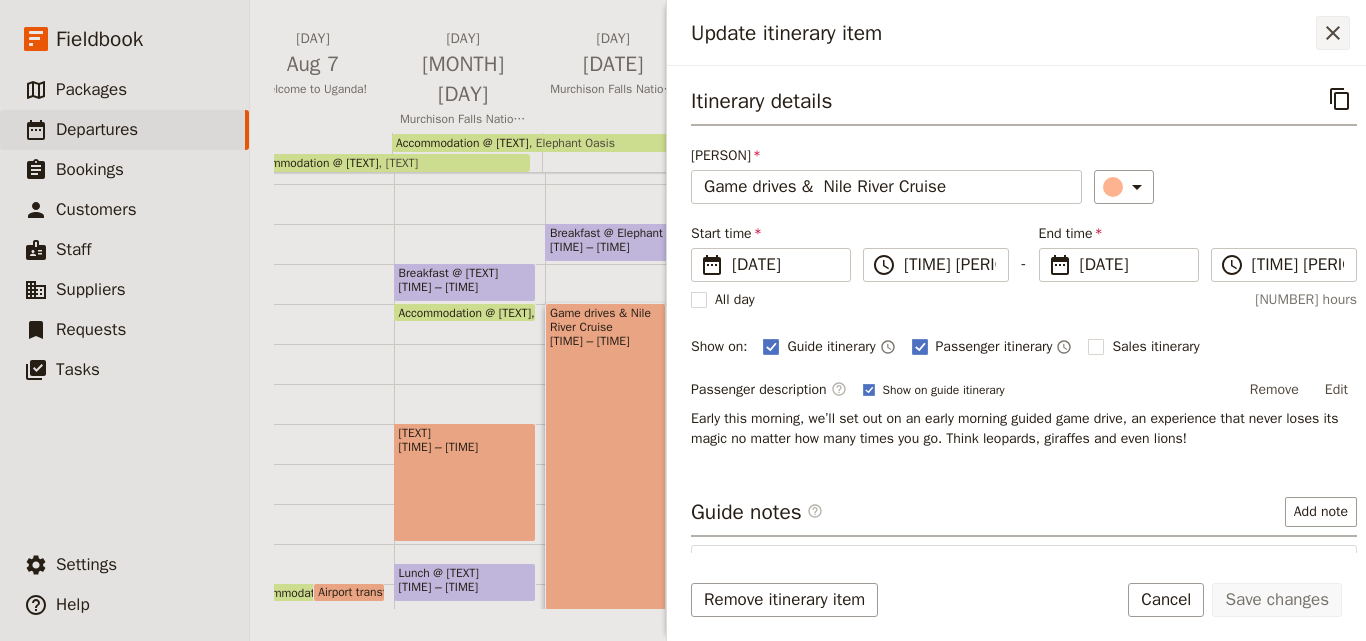 click 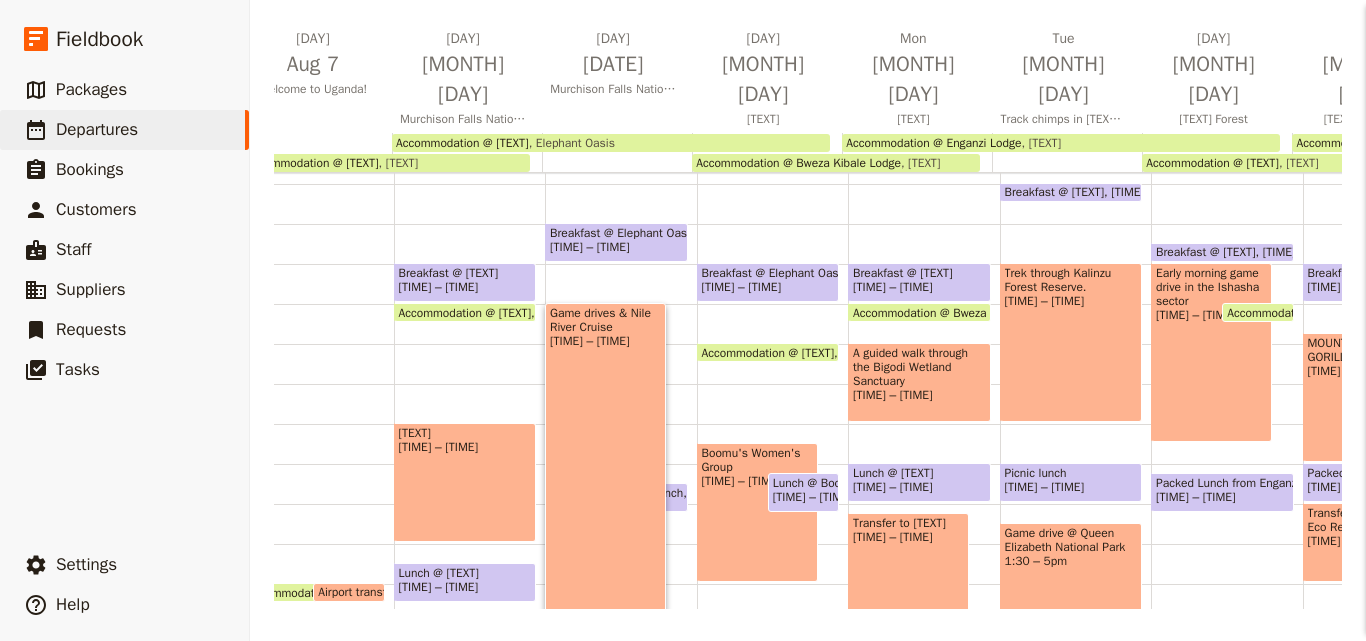 scroll, scrollTop: 286, scrollLeft: 0, axis: vertical 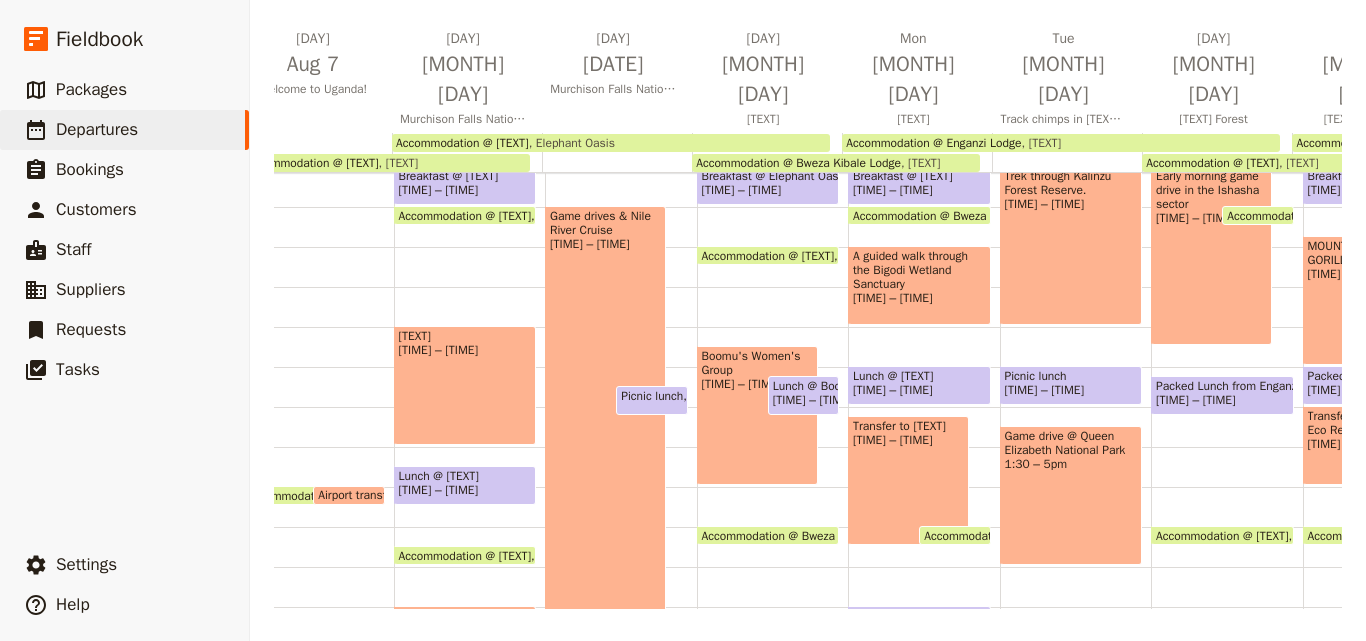 click on "[BRAND]'s Women's Group [TIME] – [TIME]" at bounding box center (757, 415) 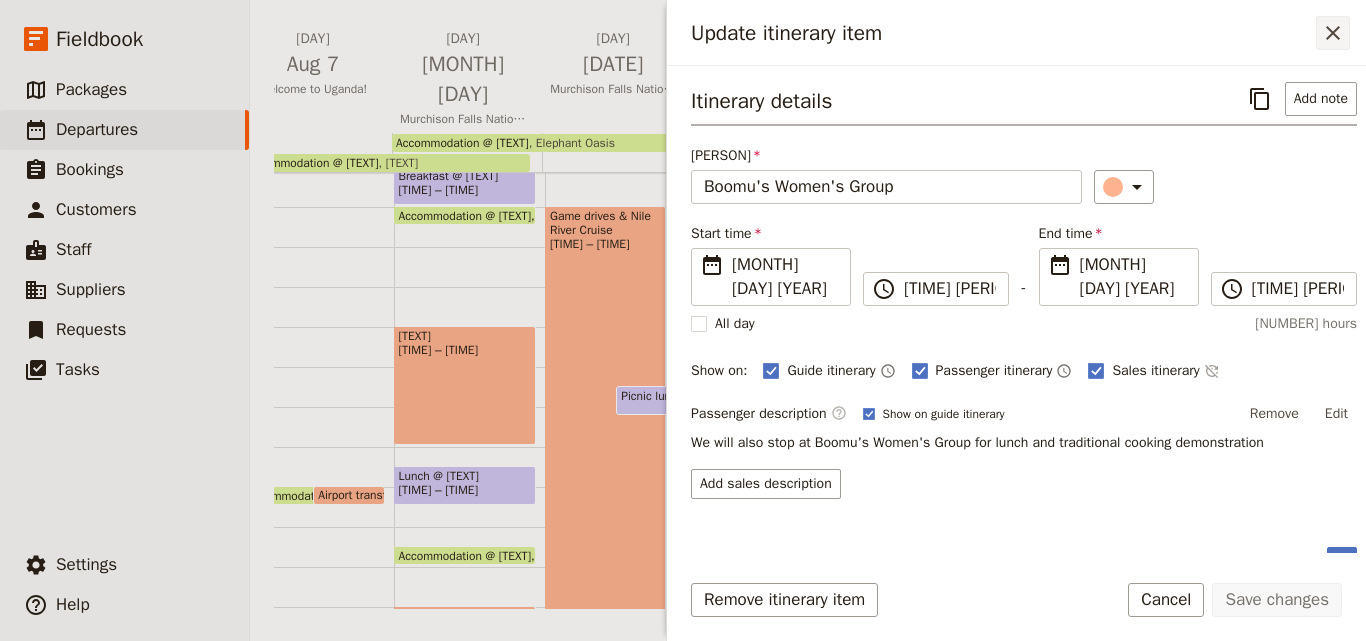 click 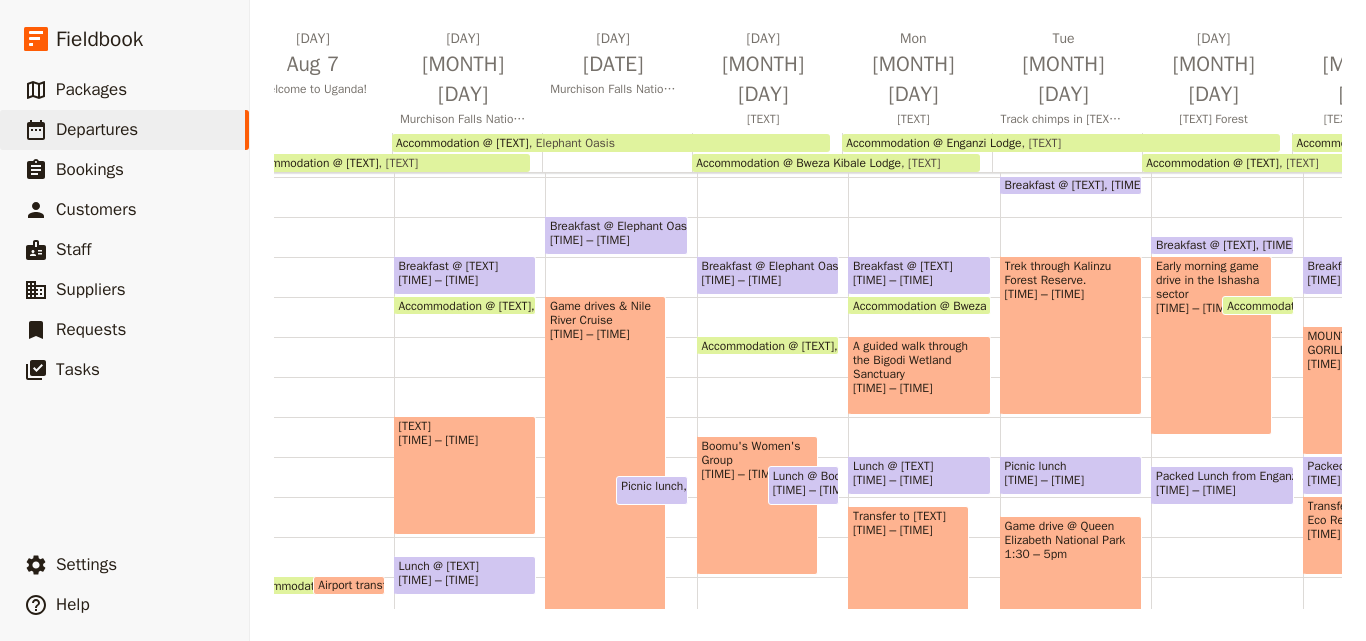 scroll, scrollTop: 286, scrollLeft: 0, axis: vertical 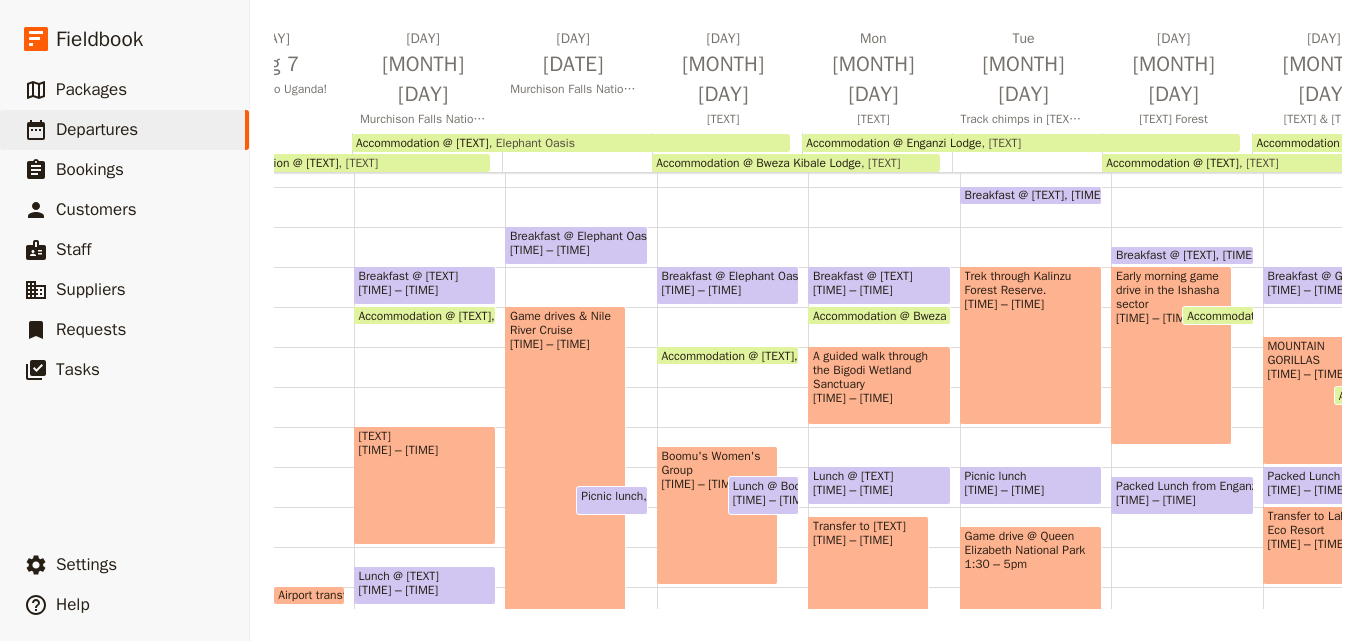 click on "Game drives & Nile River Cruise [TIME] – [TIME]" at bounding box center [565, 515] 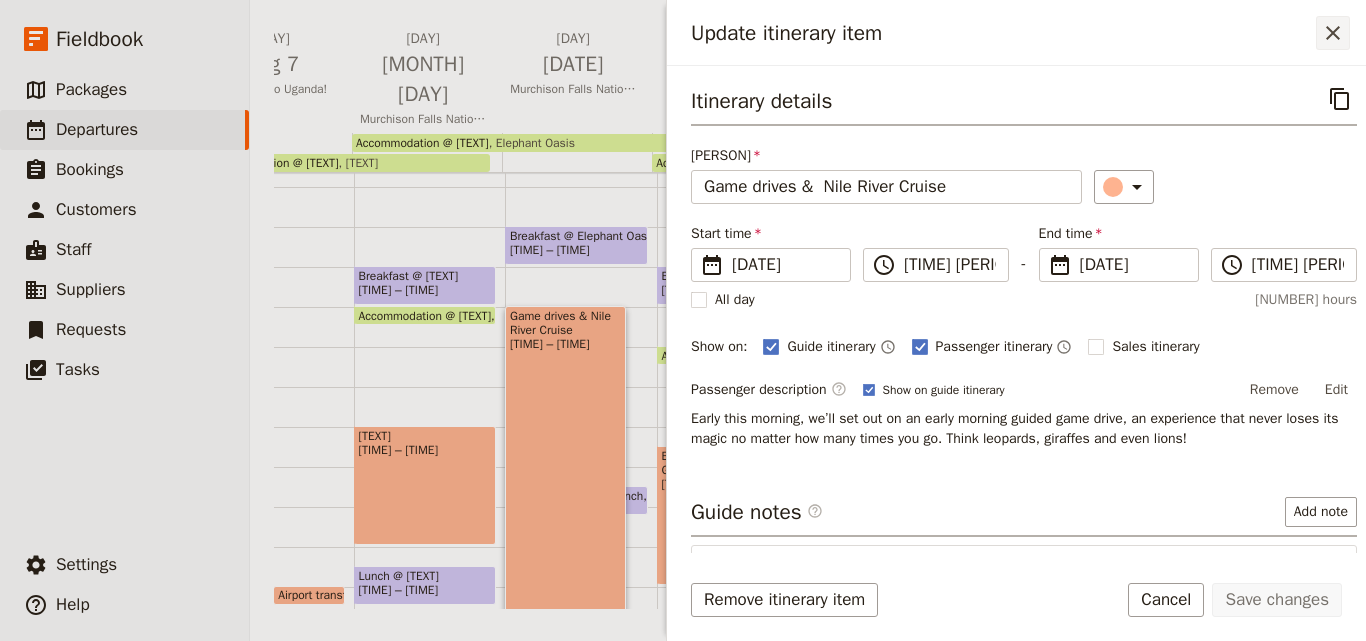 click 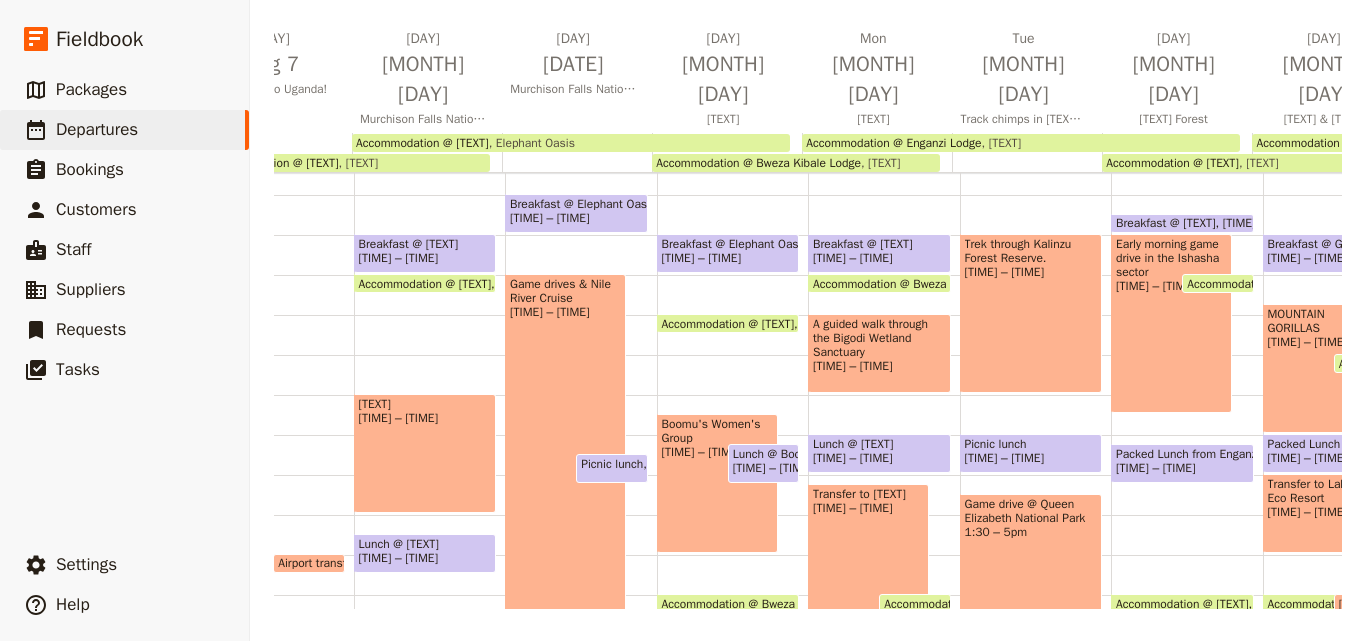 scroll, scrollTop: 186, scrollLeft: 0, axis: vertical 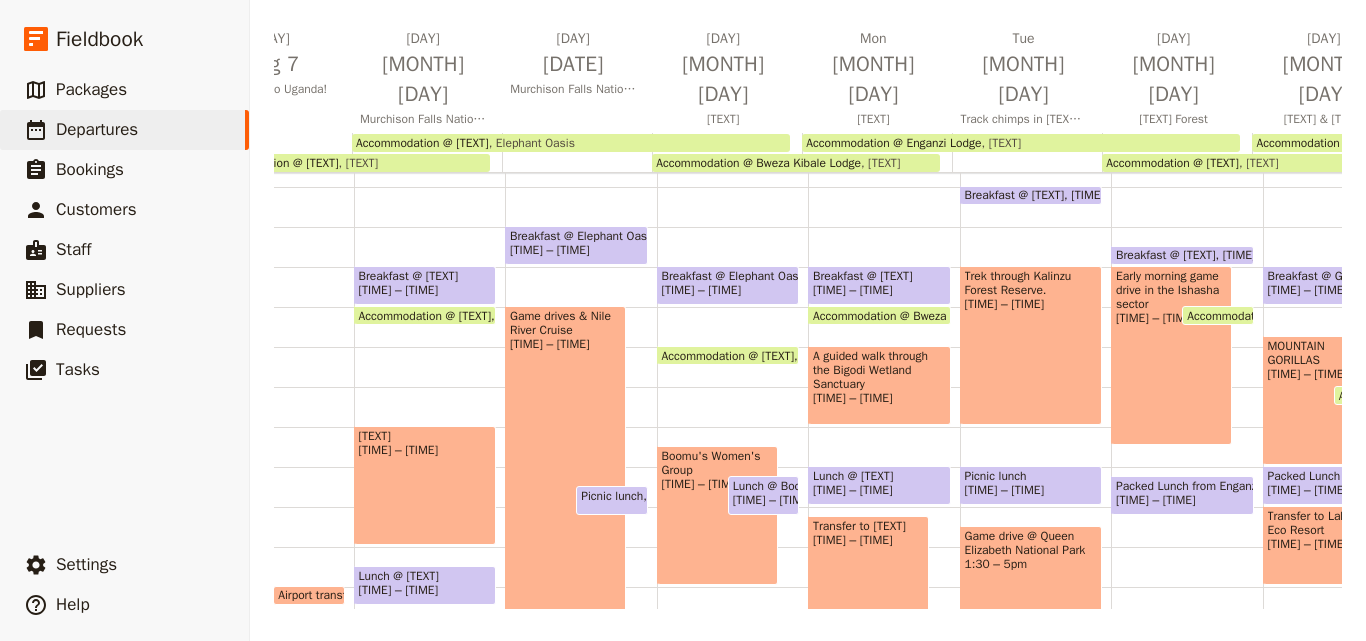 click on "A guided walk through the Bigodi Wetland Sanctuary" at bounding box center [879, 370] 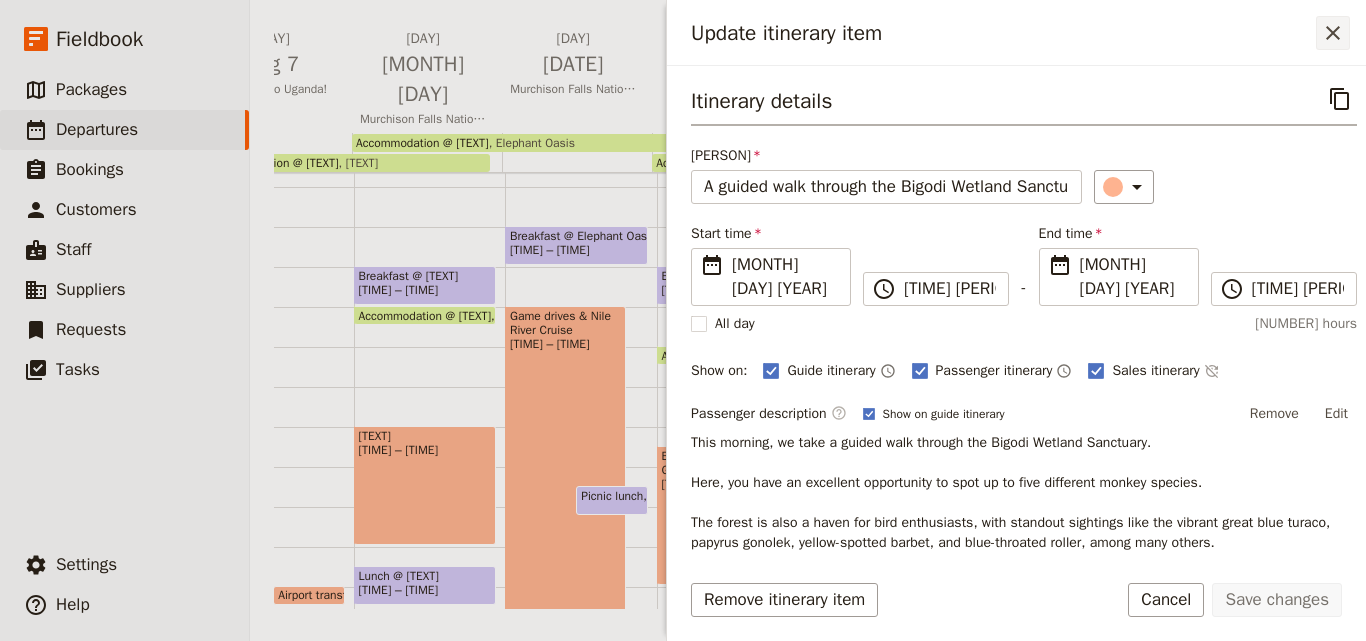 click 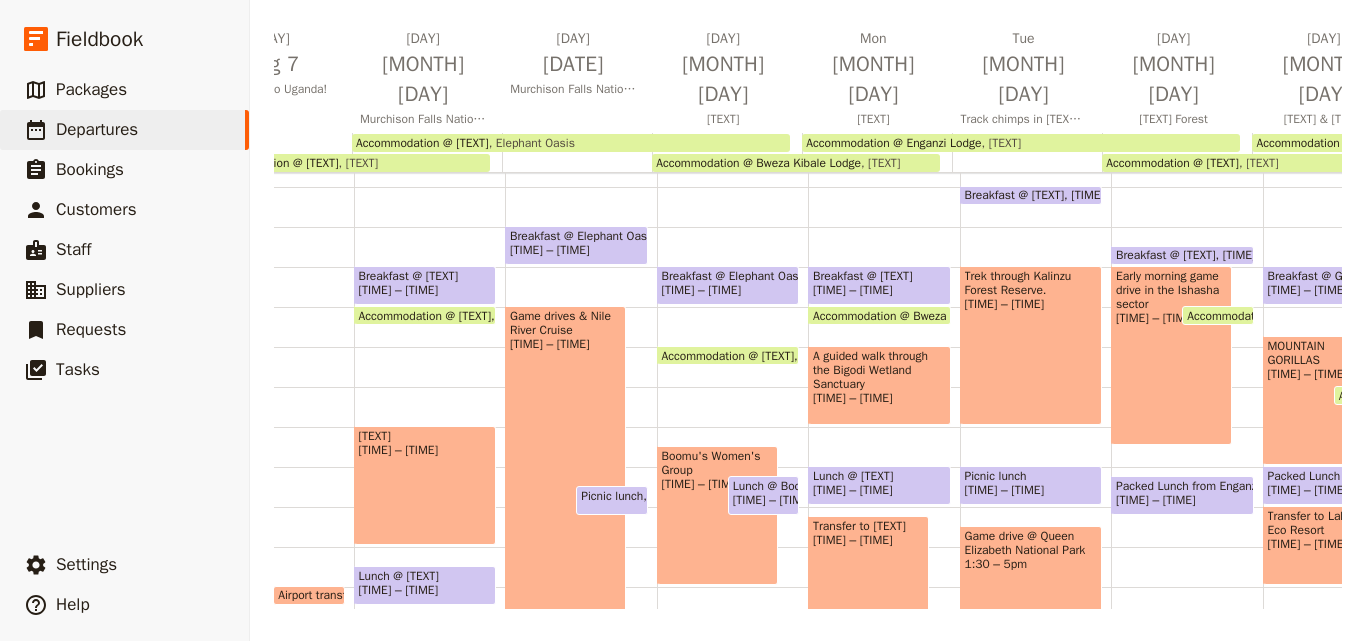 click on "Early morning game drive in the [TEXT] sector [TIME] – [TIME]" at bounding box center (1171, 355) 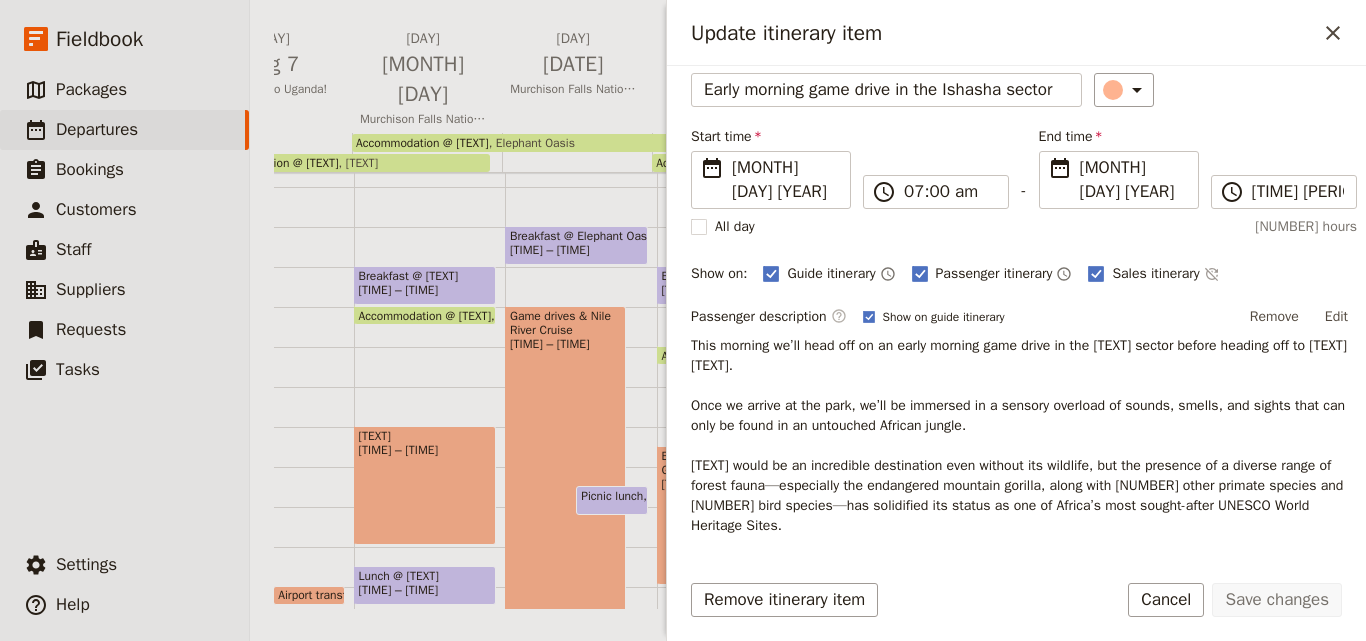 scroll, scrollTop: 0, scrollLeft: 0, axis: both 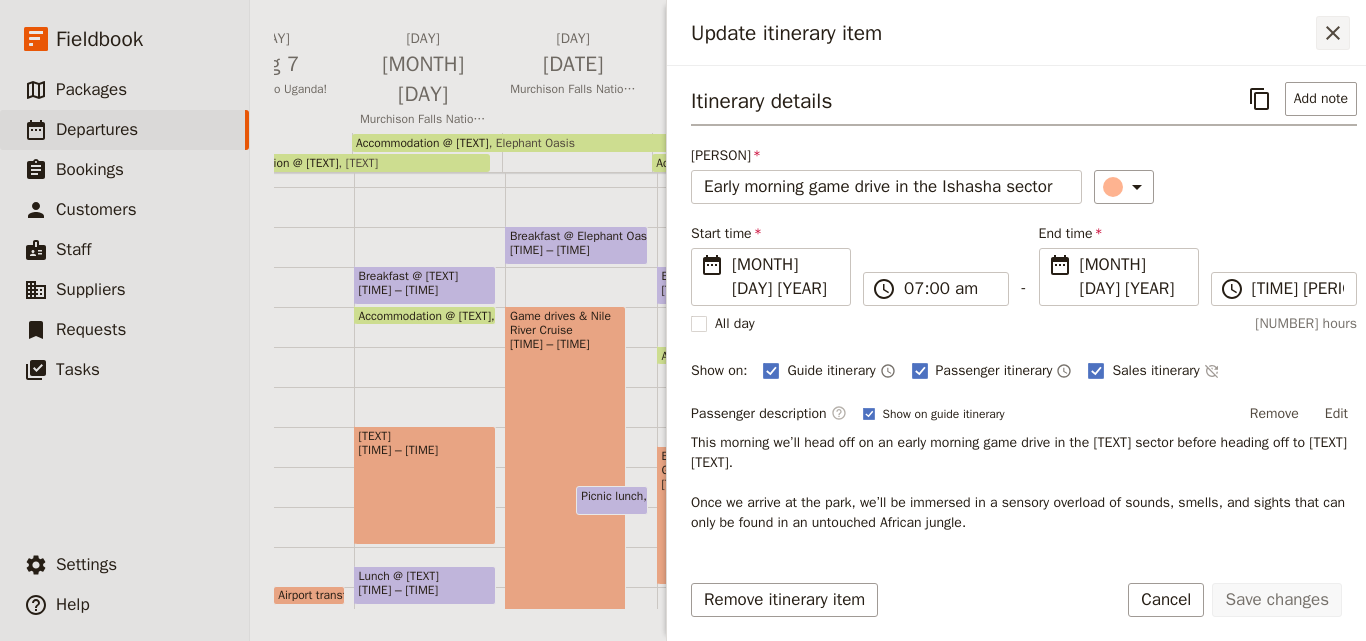 click 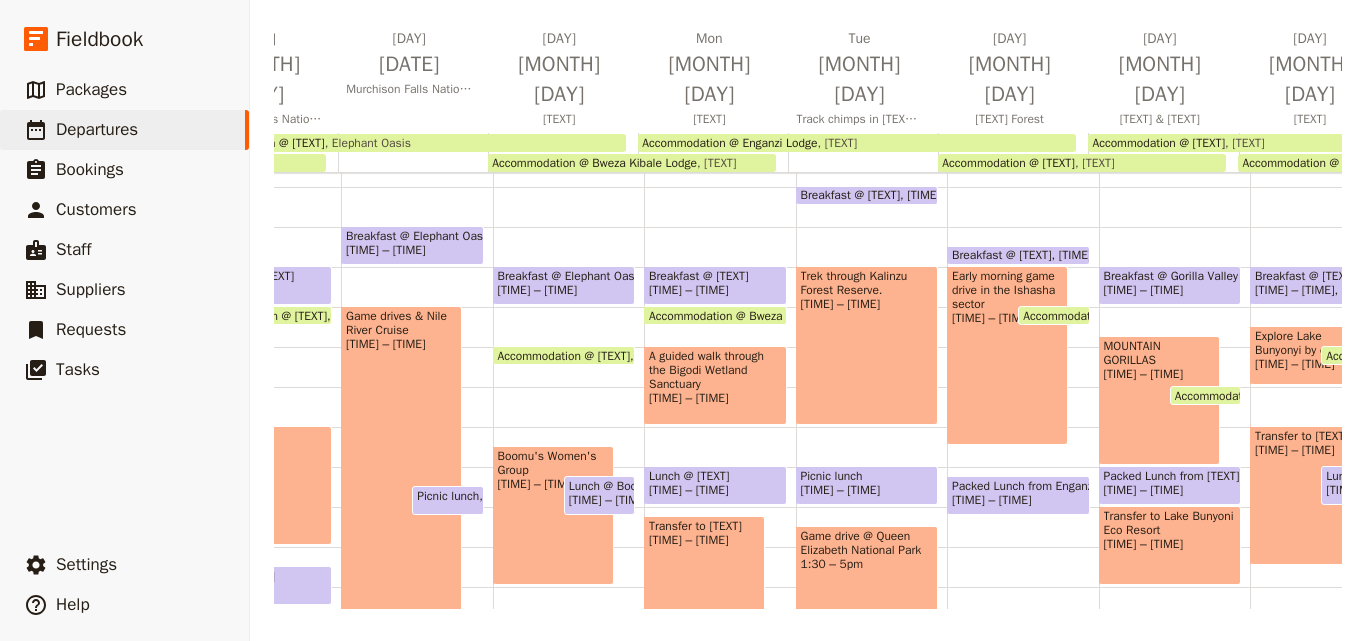 scroll, scrollTop: 0, scrollLeft: 322, axis: horizontal 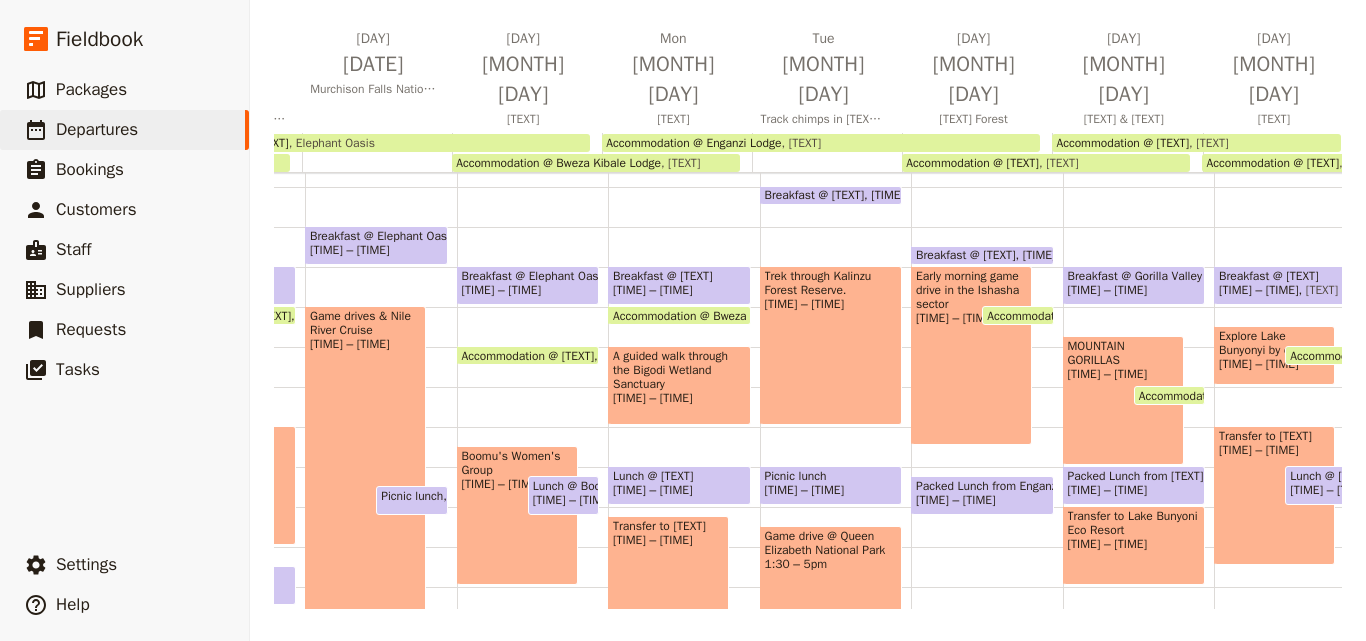 click on "1:30 – 5pm" at bounding box center (831, 564) 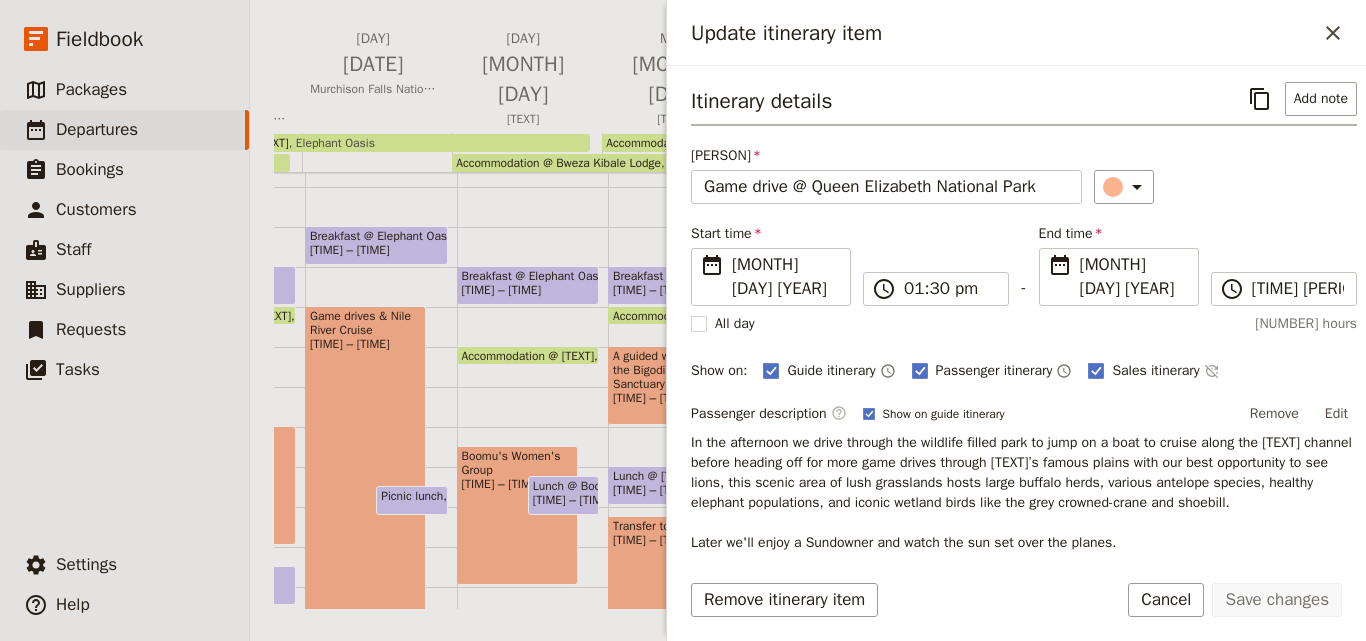 click on "Update itinerary item ​" at bounding box center [1016, 33] 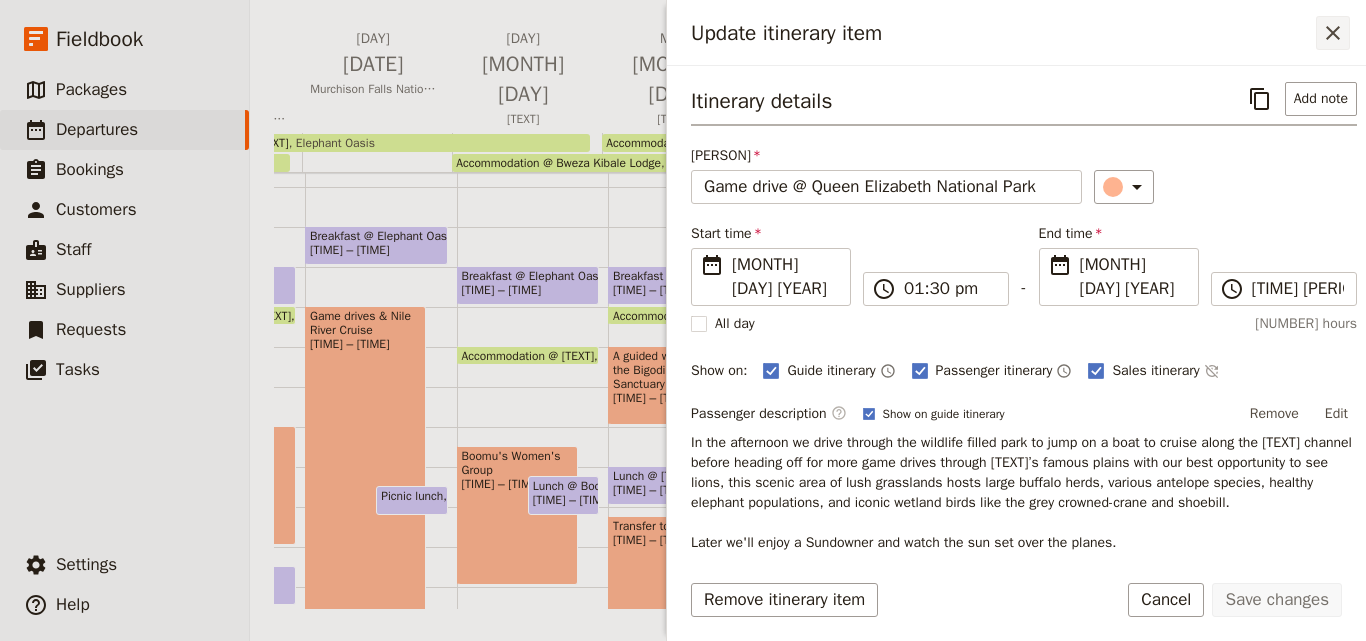 click 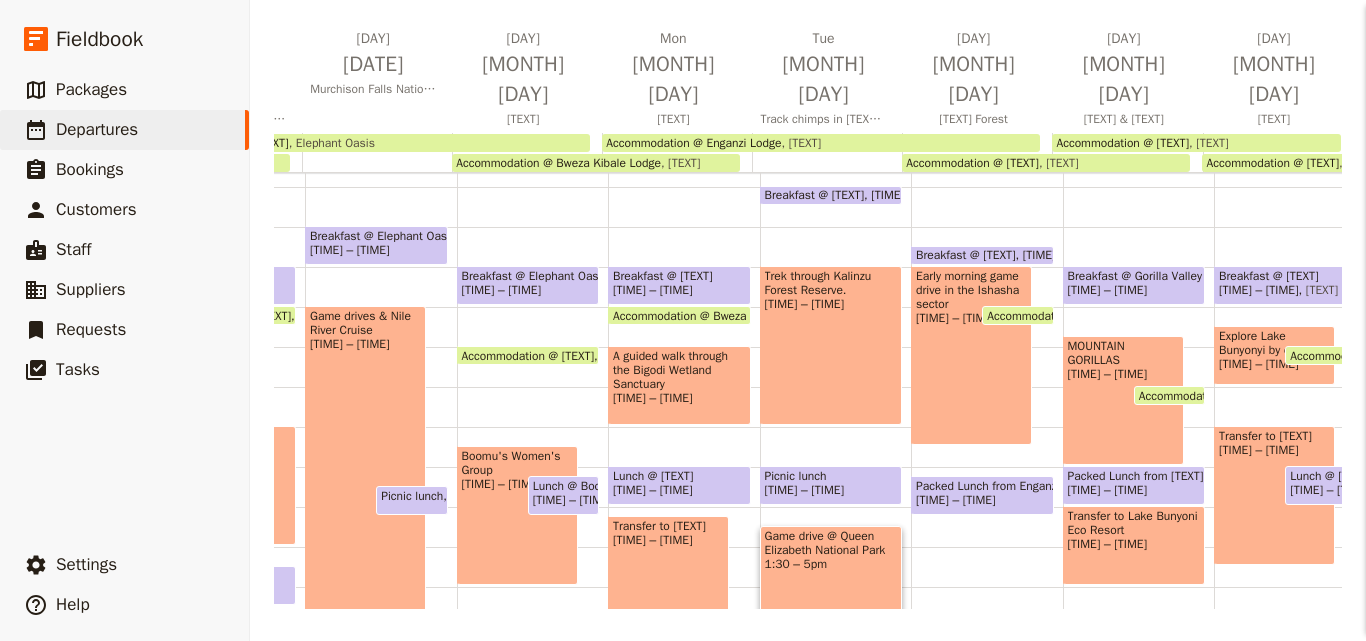 scroll, scrollTop: 226, scrollLeft: 0, axis: vertical 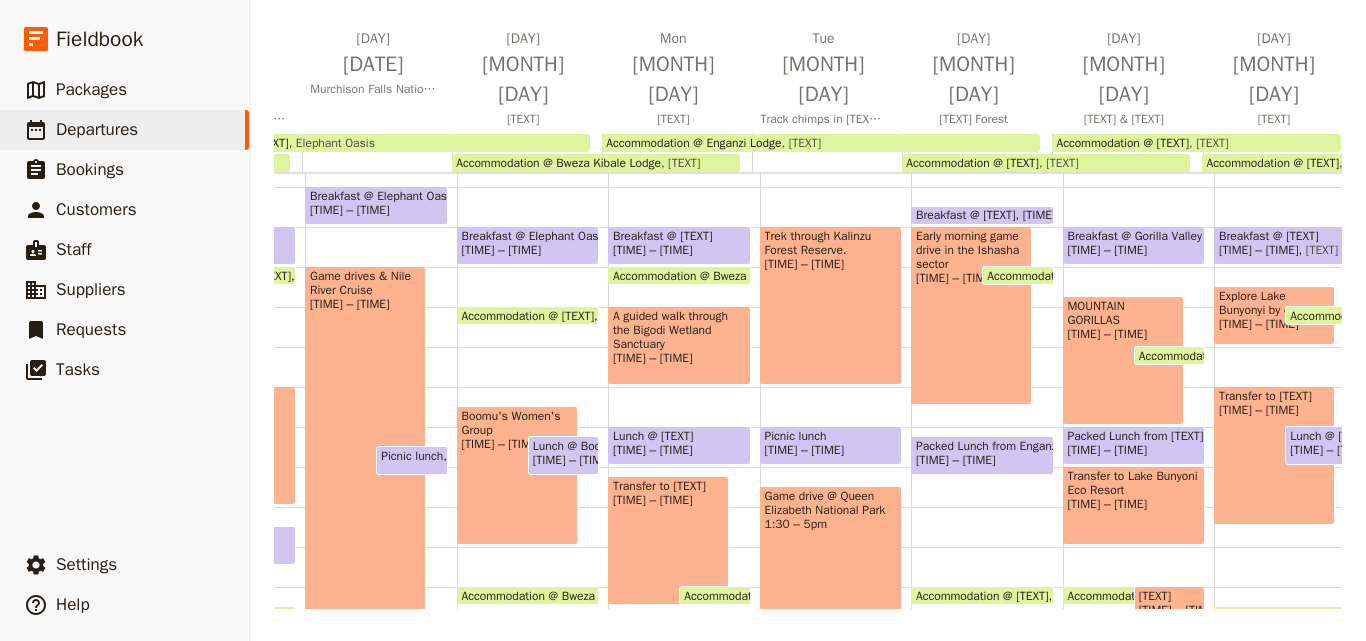 click on "A guided walk through the Bigodi Wetland Sanctuary" at bounding box center (679, 330) 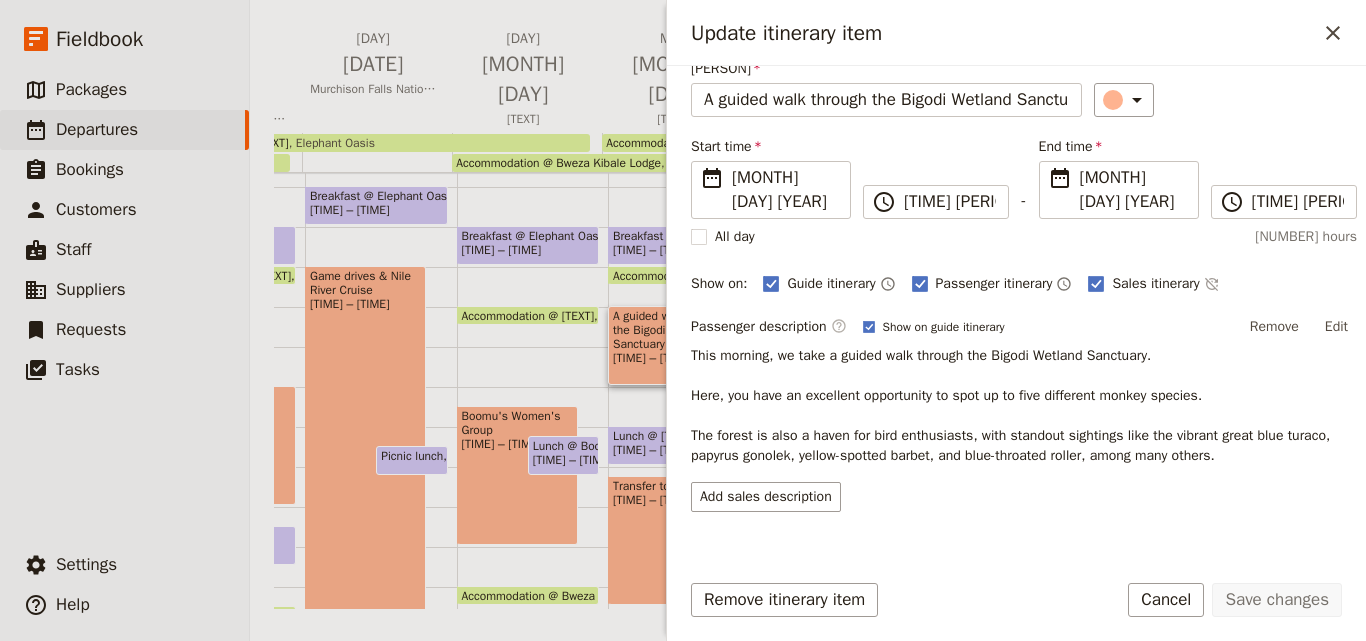 scroll, scrollTop: 96, scrollLeft: 0, axis: vertical 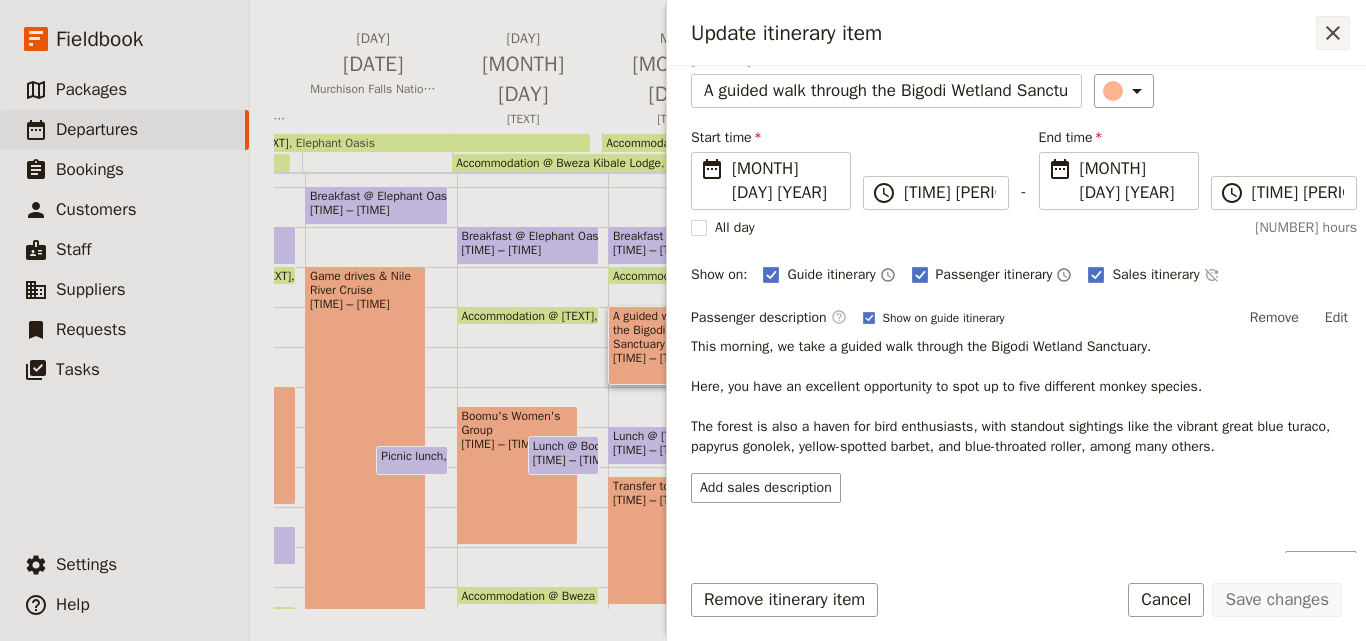 click 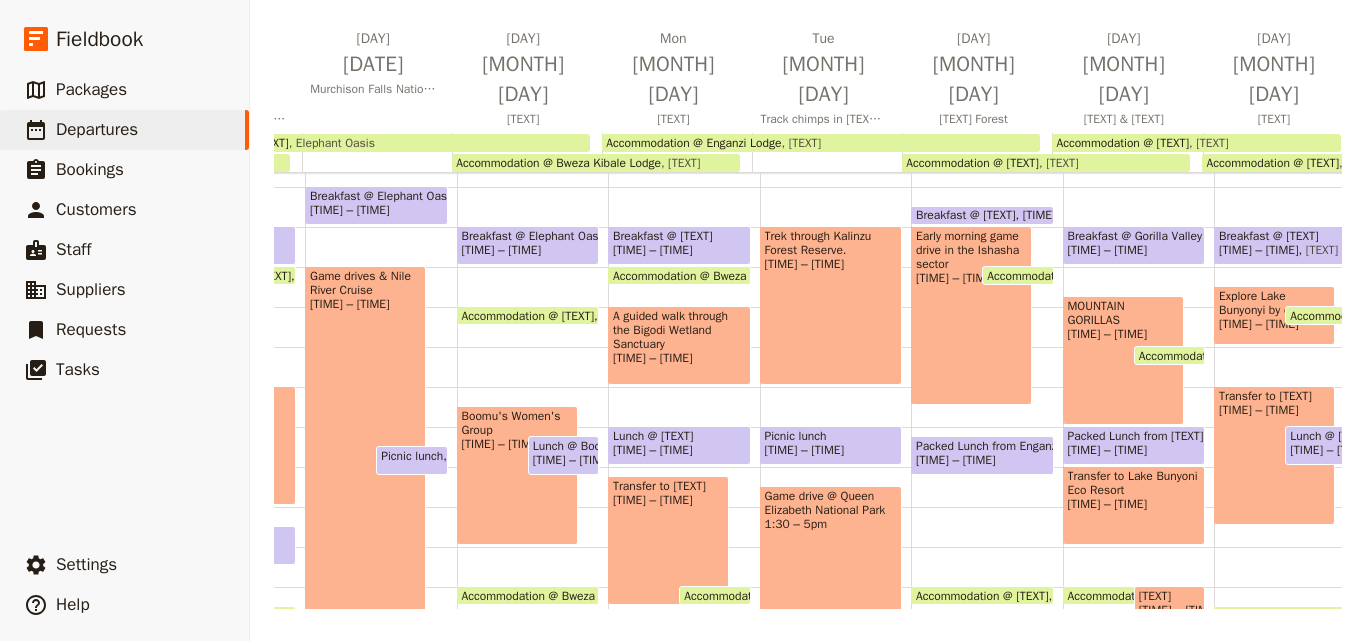 click on "Transfer to [TEXT] [TIME] – [TIME]" at bounding box center (668, 540) 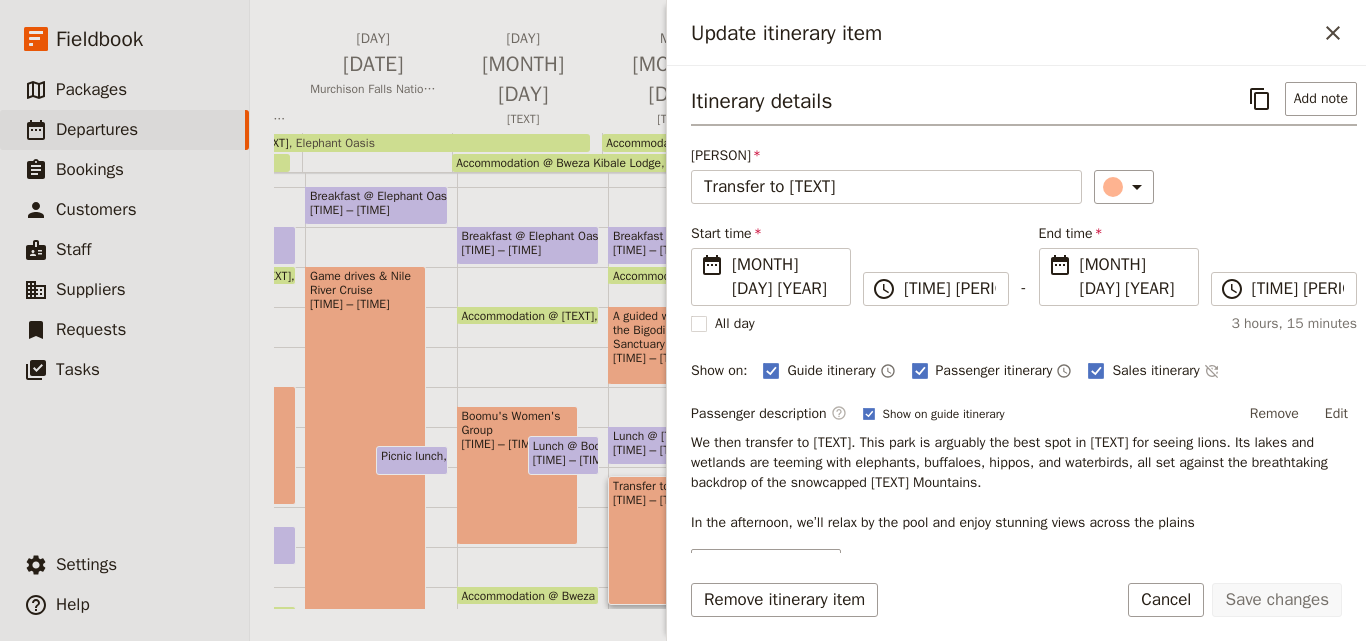type 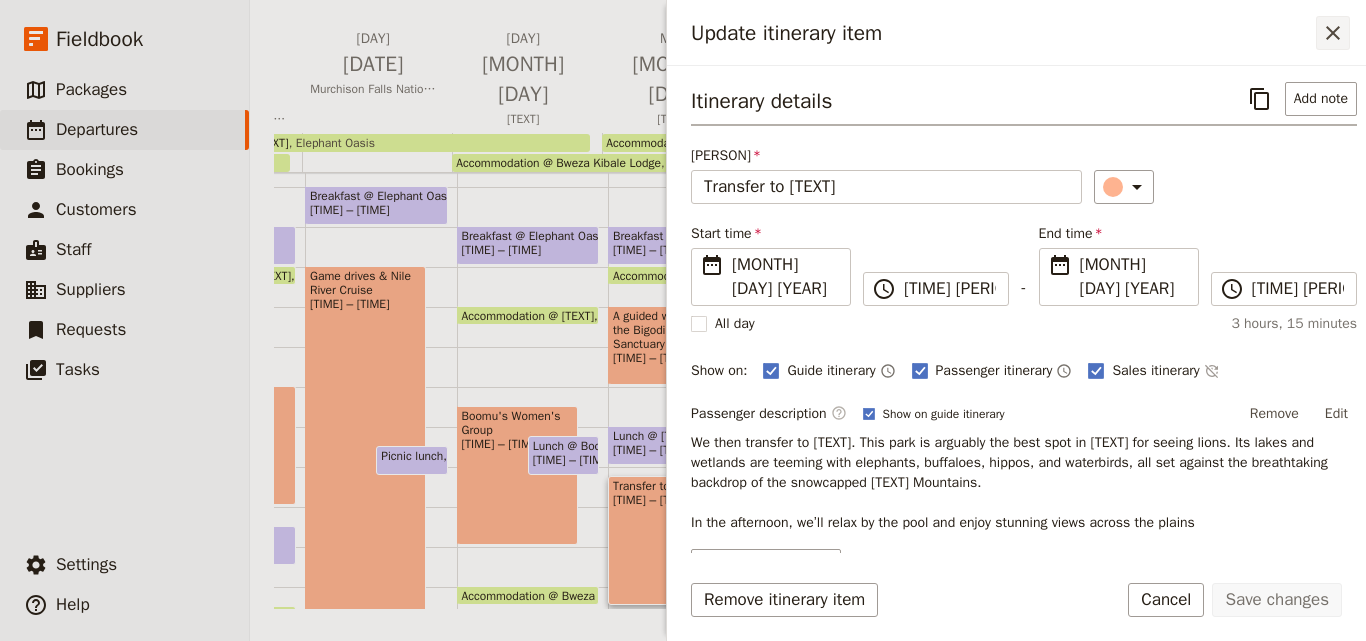 click 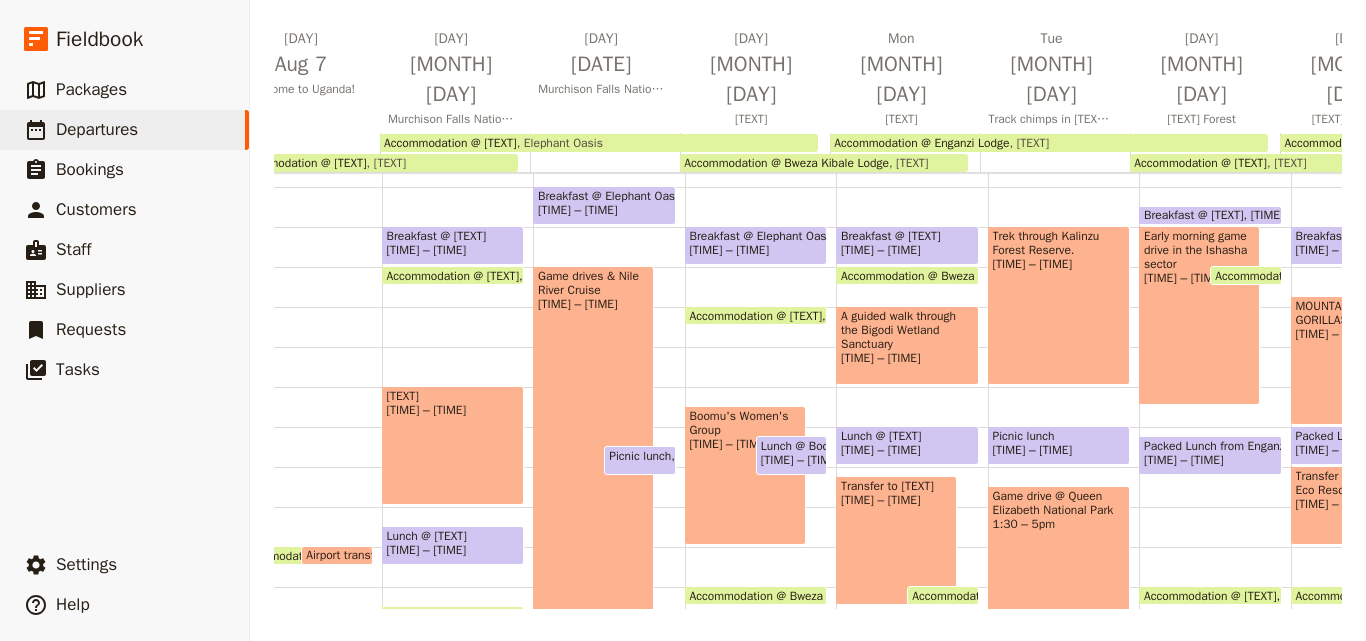 scroll, scrollTop: 0, scrollLeft: 0, axis: both 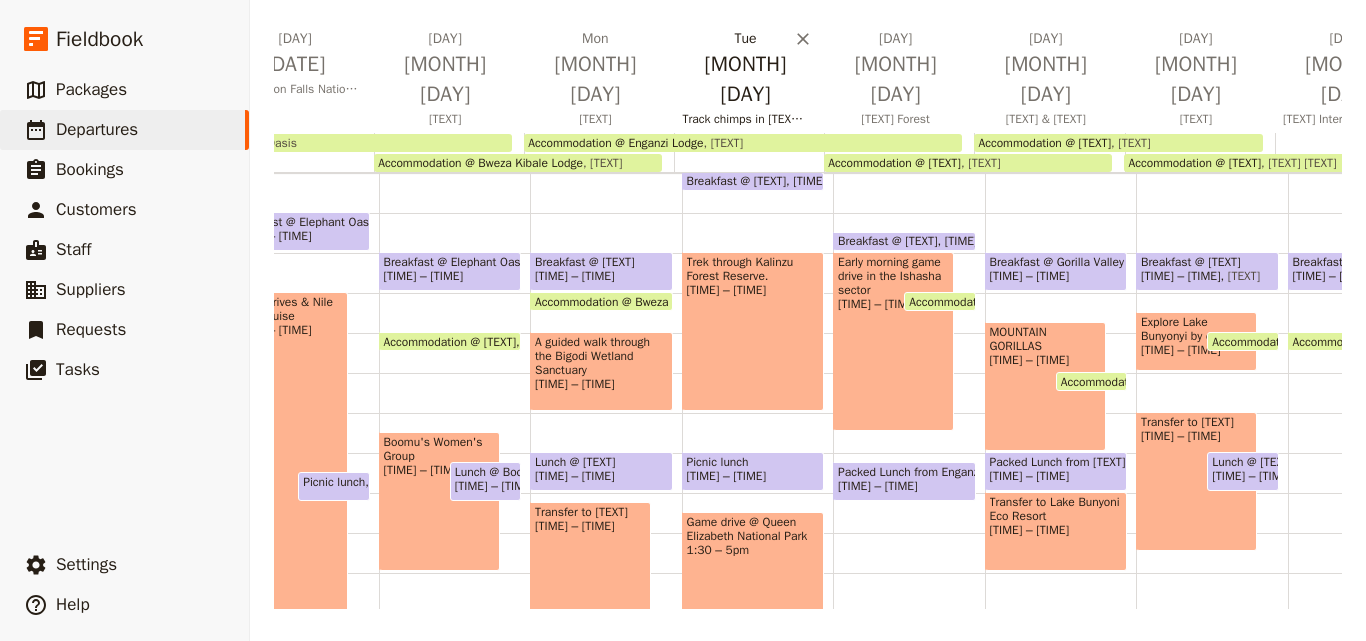 click on "[MONTH] [DAY]" at bounding box center (745, 79) 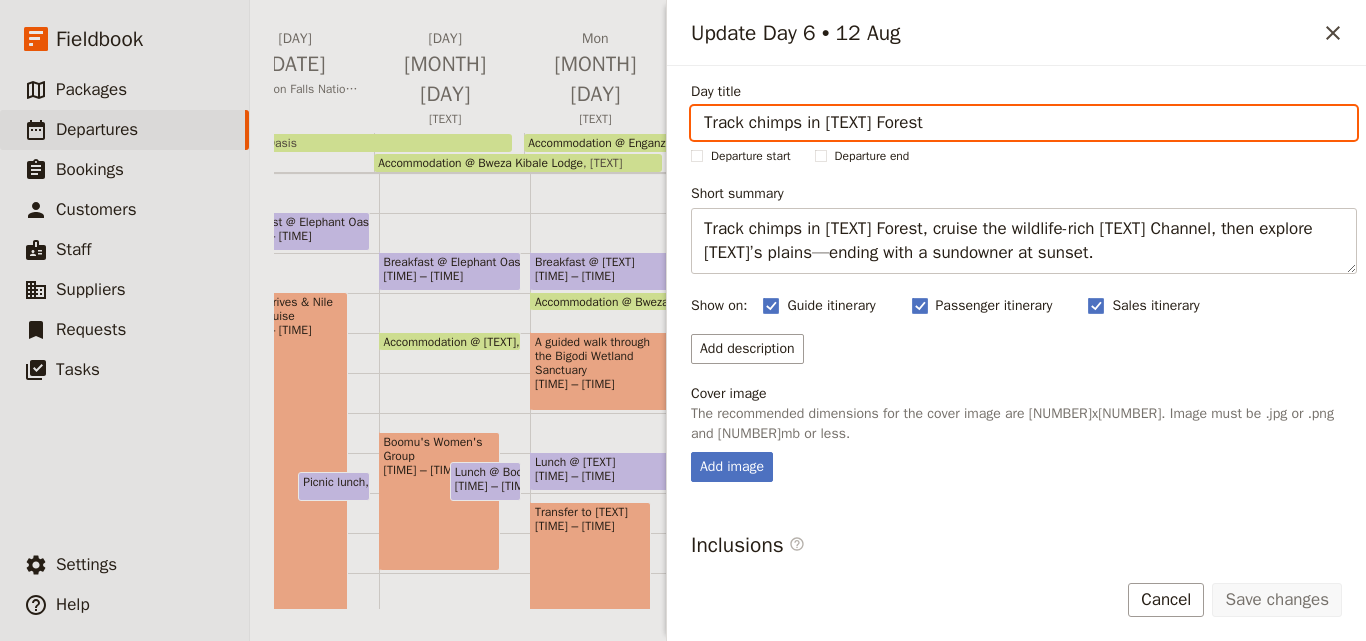 drag, startPoint x: 925, startPoint y: 124, endPoint x: 629, endPoint y: 127, distance: 296.0152 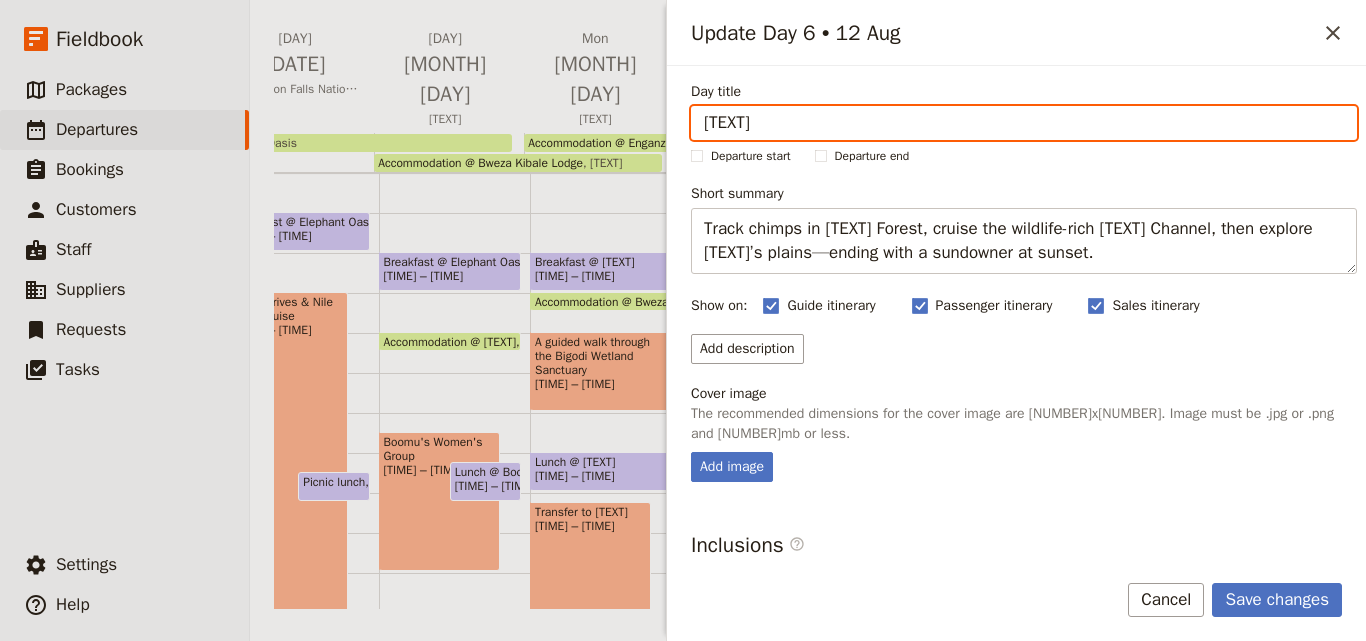 type on "[TEXT]" 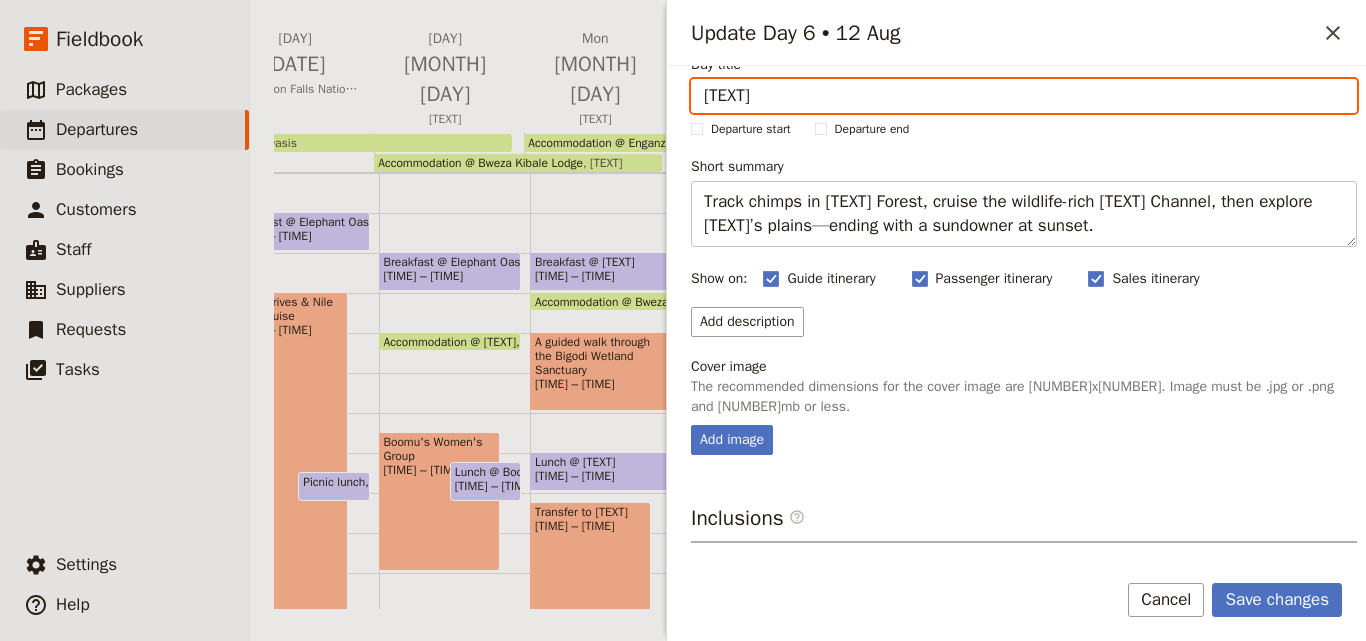 scroll, scrollTop: 0, scrollLeft: 0, axis: both 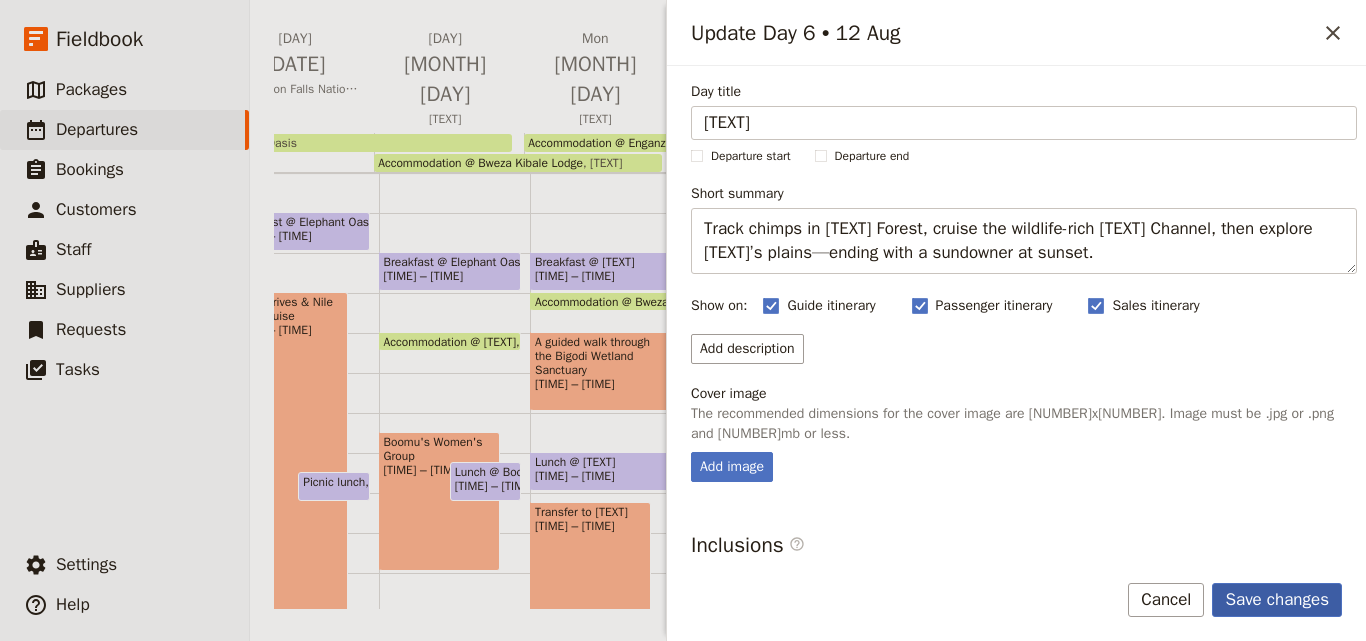 click on "Save changes" at bounding box center (1277, 600) 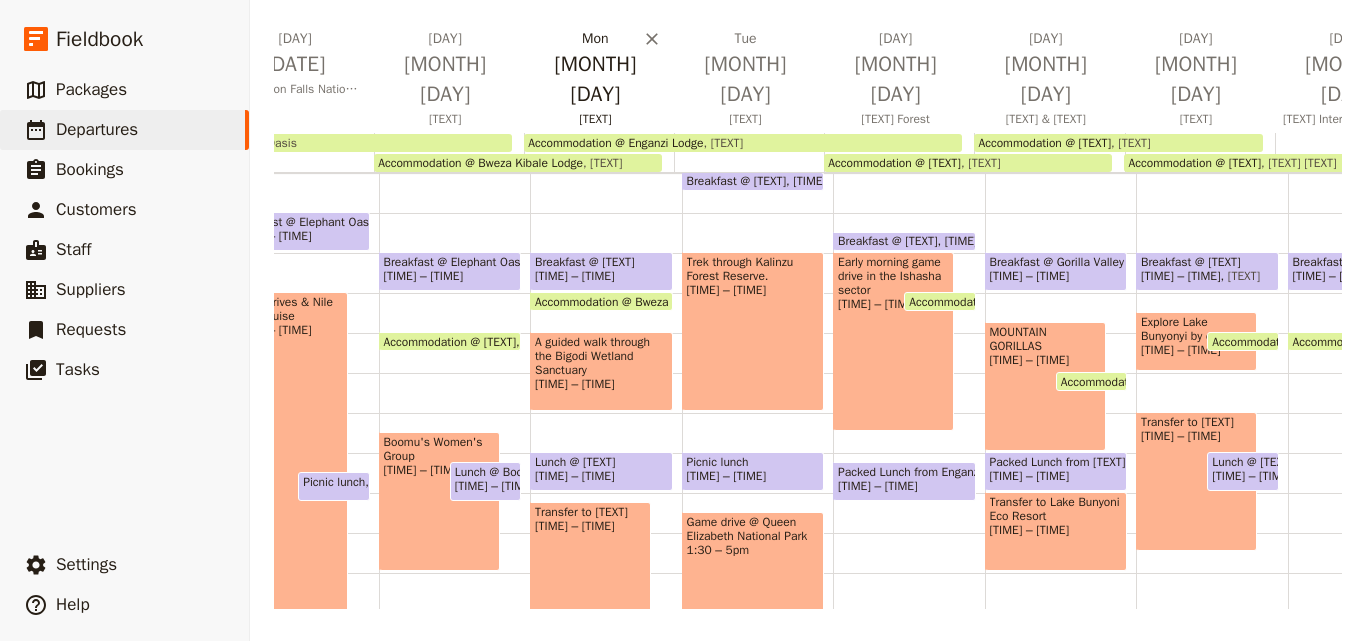 click on "[MONTH] [DAY]" at bounding box center (595, 79) 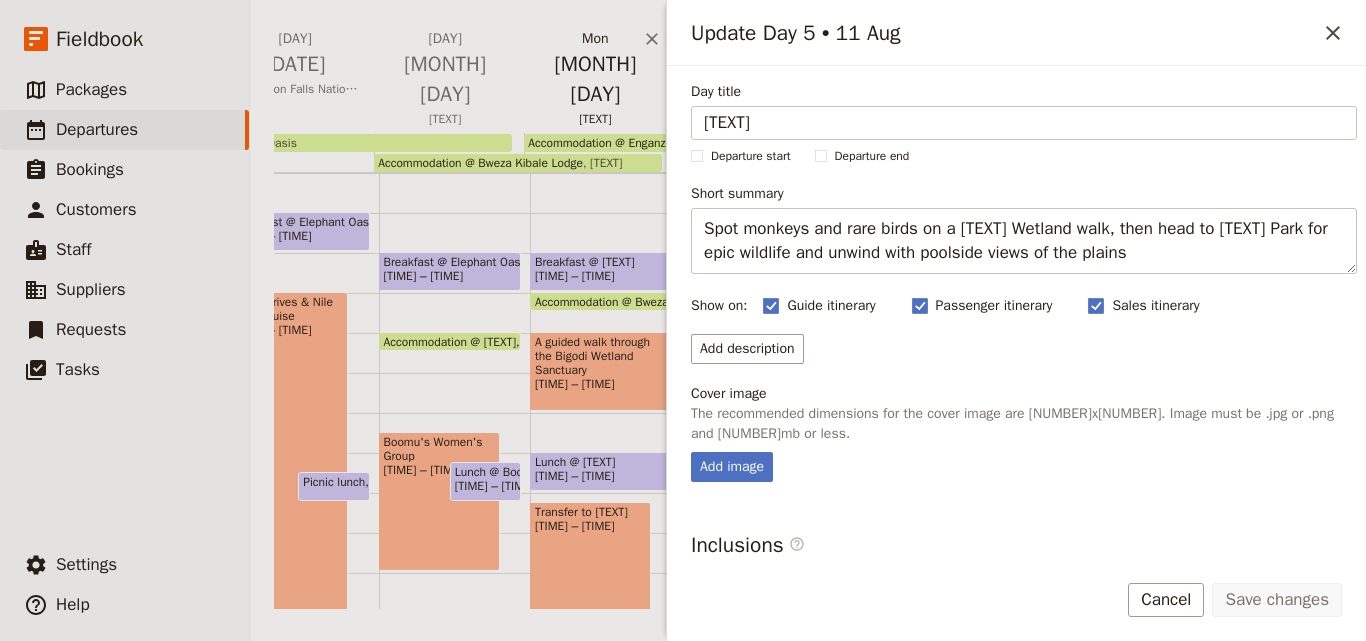 drag, startPoint x: 932, startPoint y: 131, endPoint x: 608, endPoint y: 102, distance: 325.29526 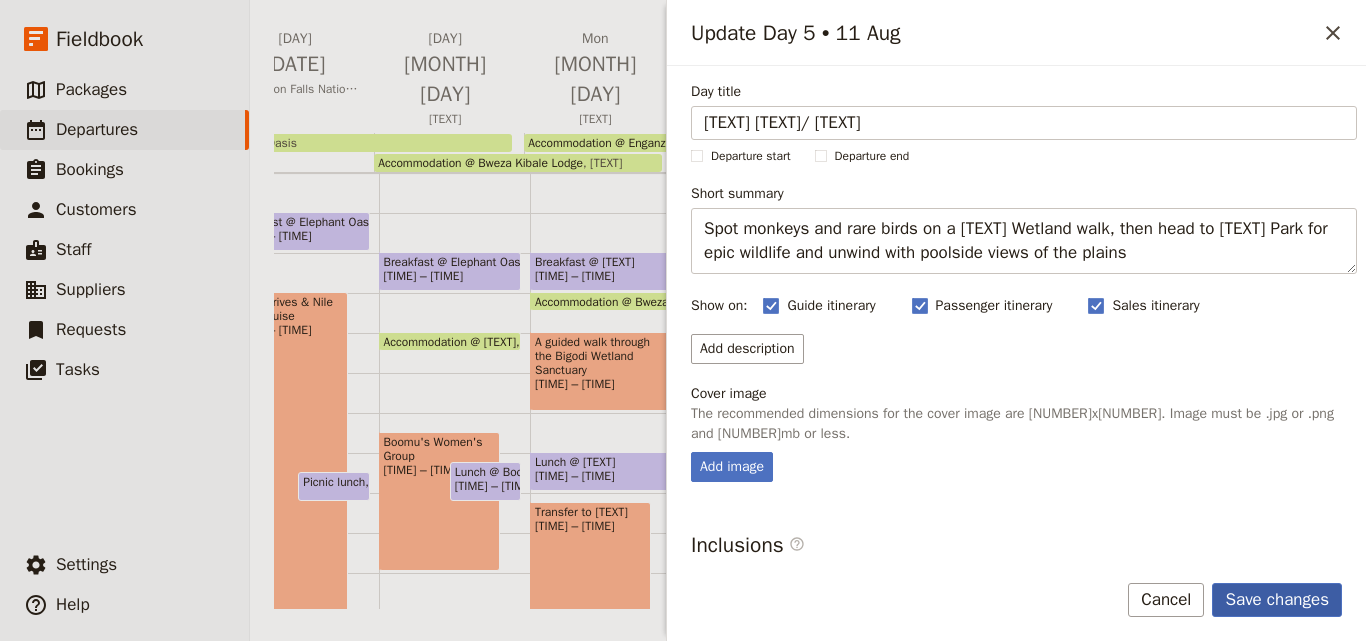 type on "[TEXT] [TEXT]/ [TEXT]" 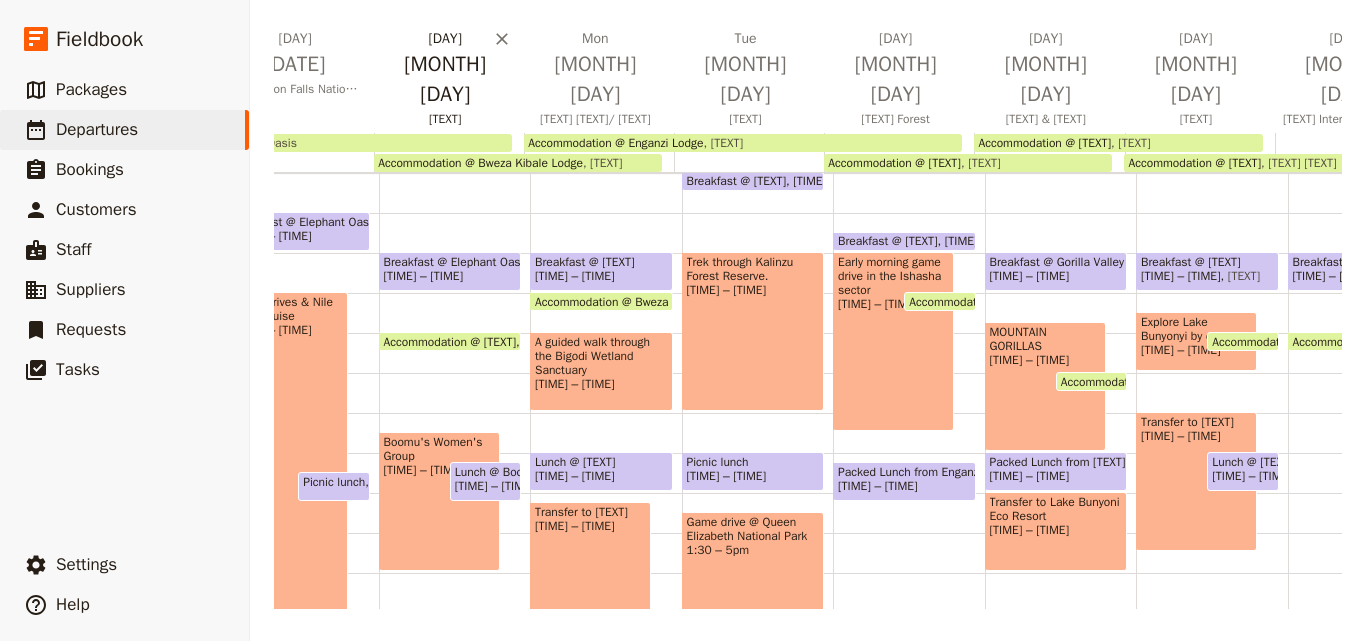 type 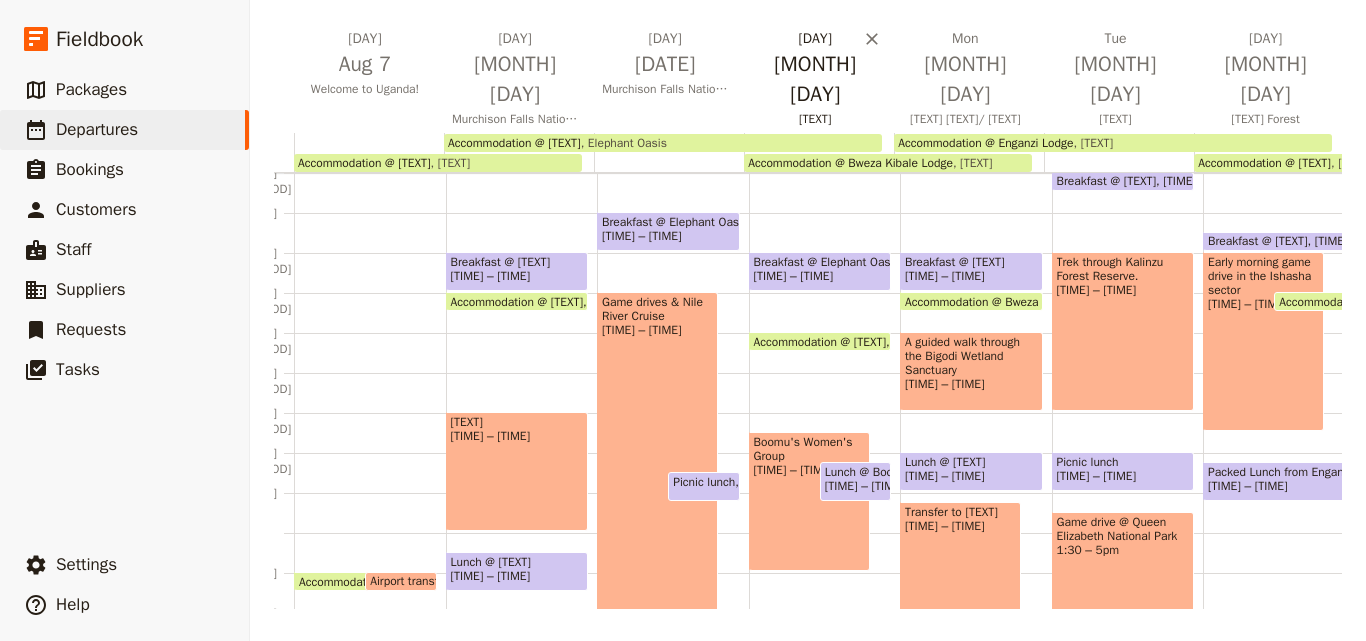 scroll, scrollTop: 0, scrollLeft: 0, axis: both 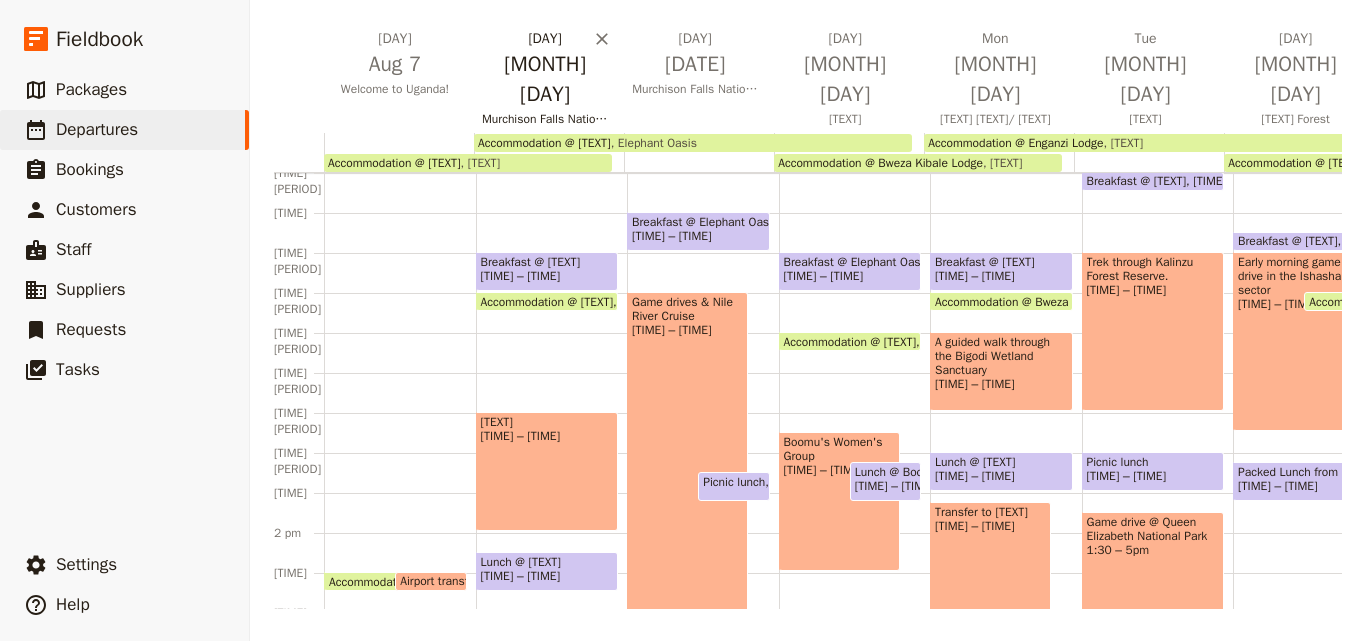 click on "[MONTH] [DAY]" at bounding box center (545, 79) 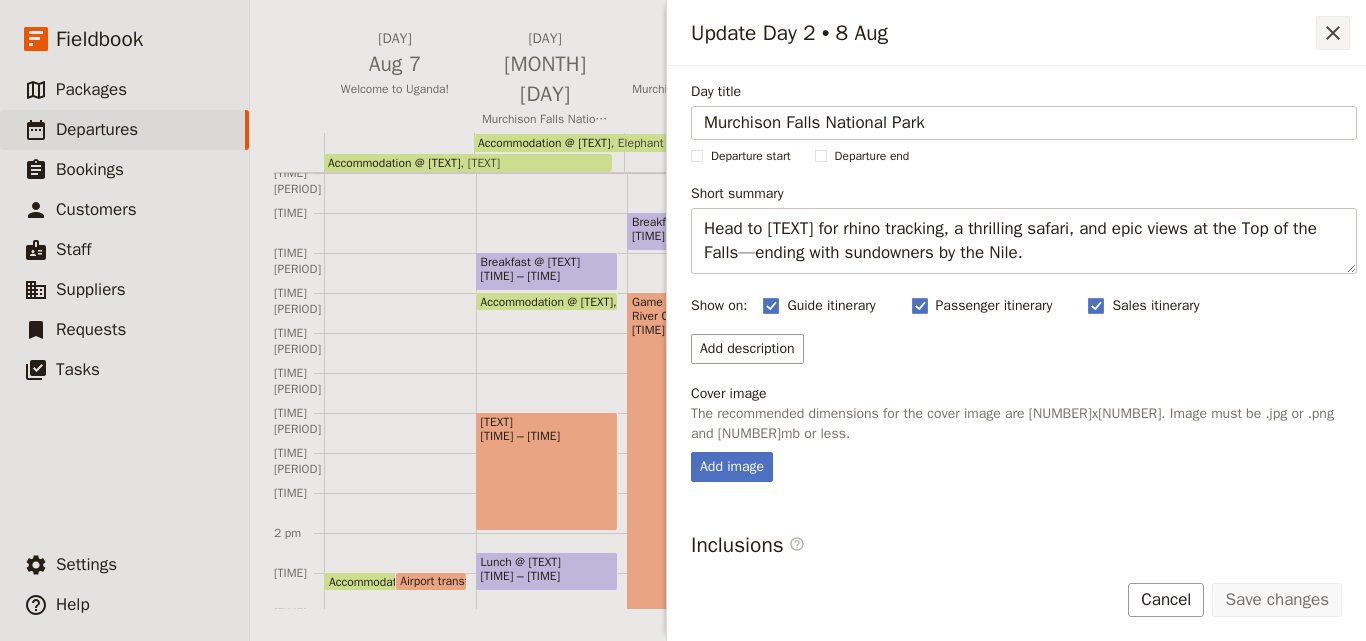 click 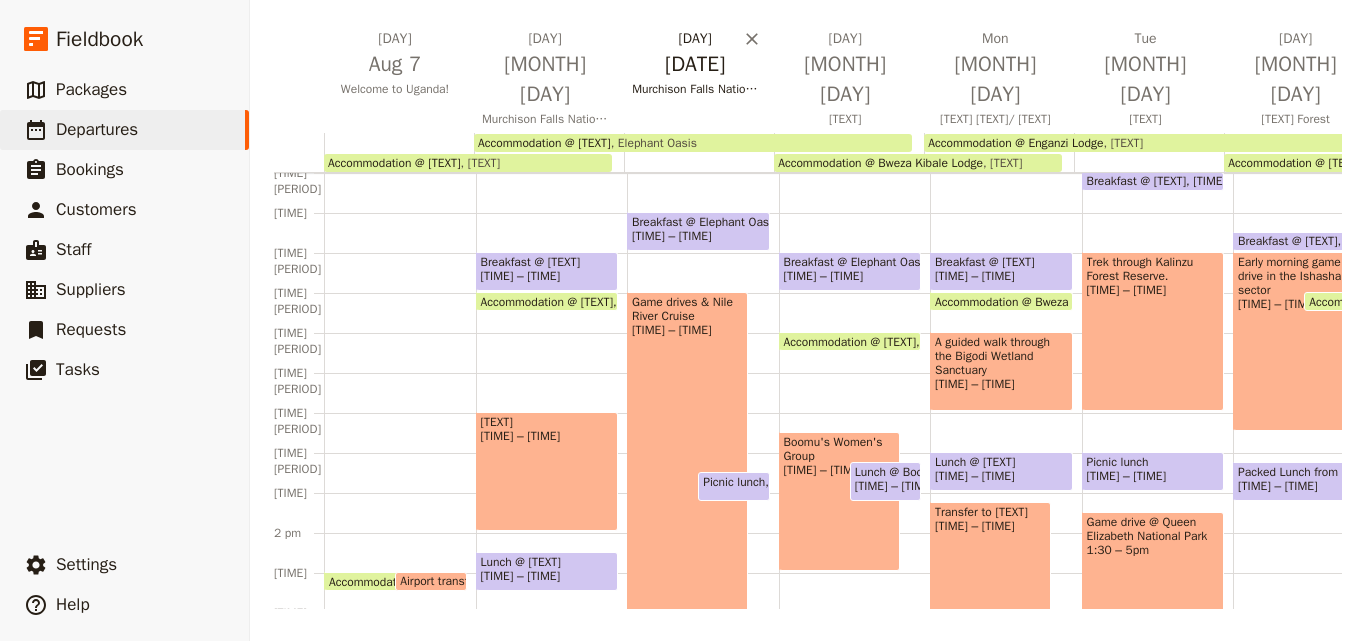 click on "[DATE]" at bounding box center (695, 64) 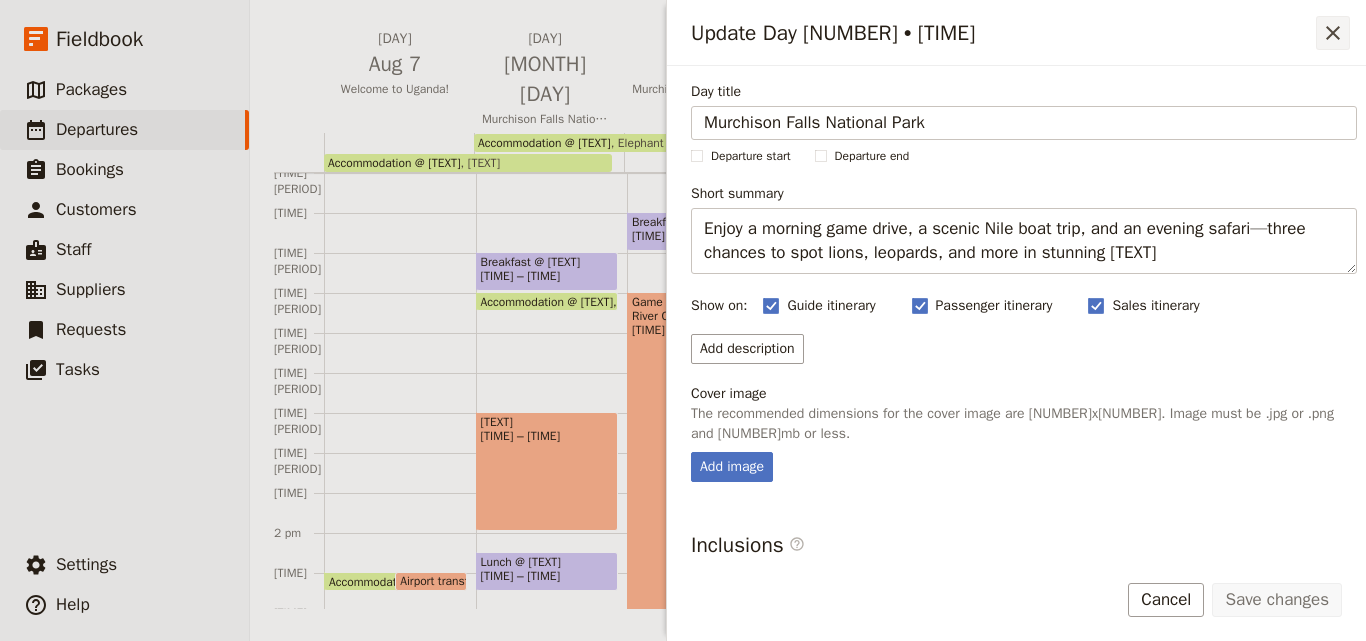 click on "​" at bounding box center [1333, 33] 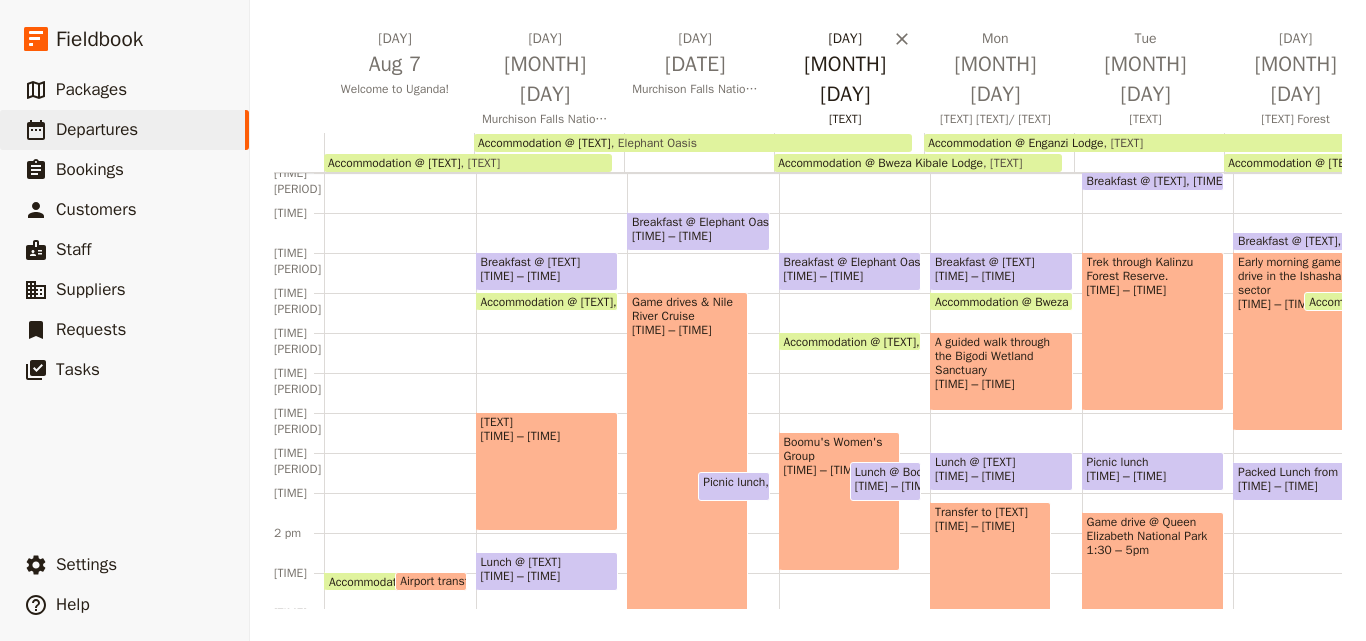 click on "[MONTH] [DAY]" at bounding box center [845, 79] 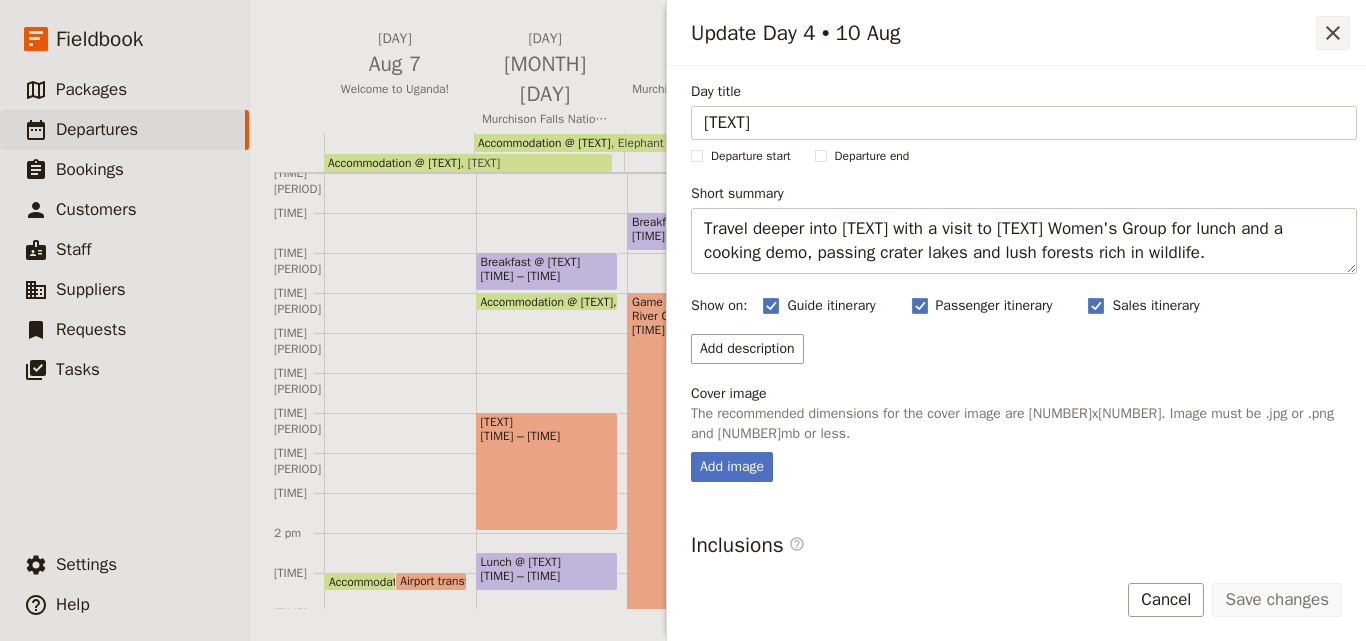 click 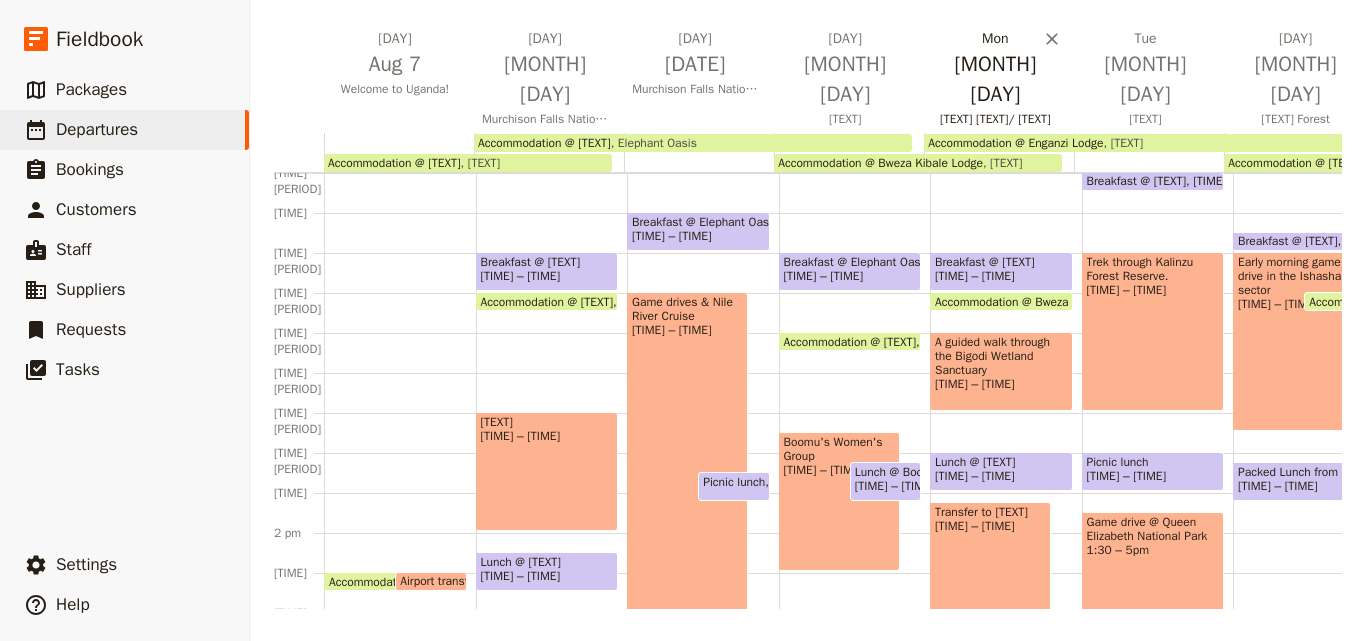 click on "[MONTH] [DAY]" at bounding box center [995, 79] 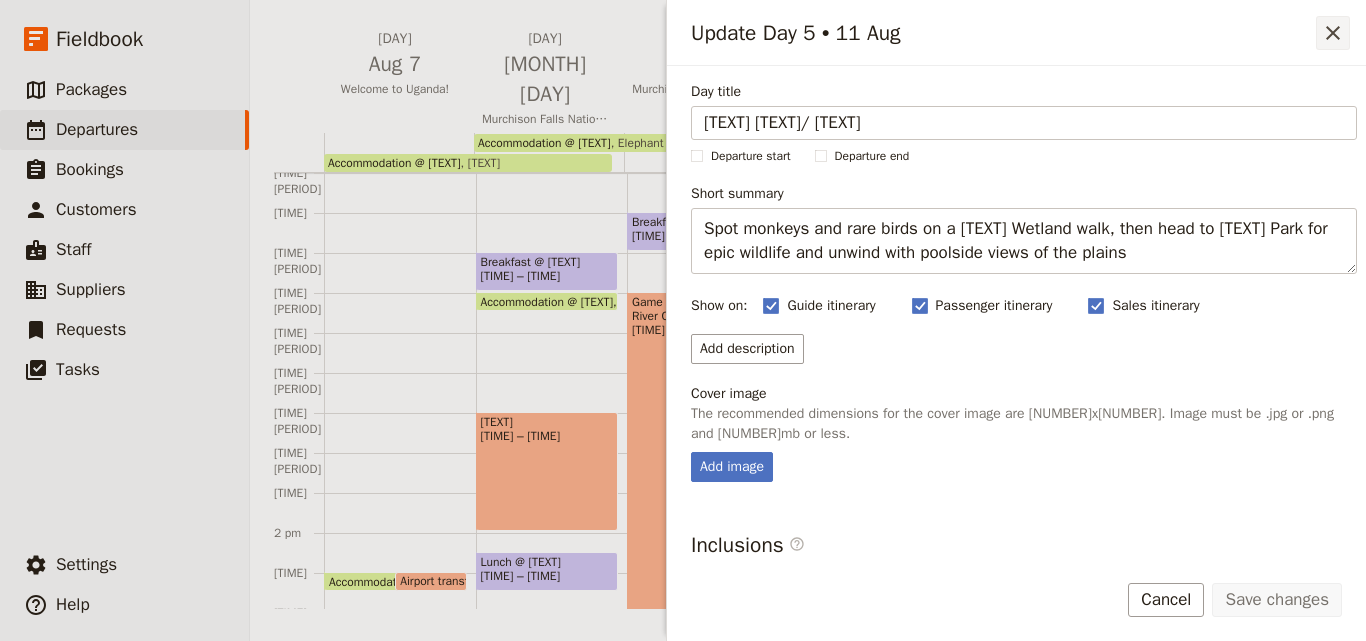 click 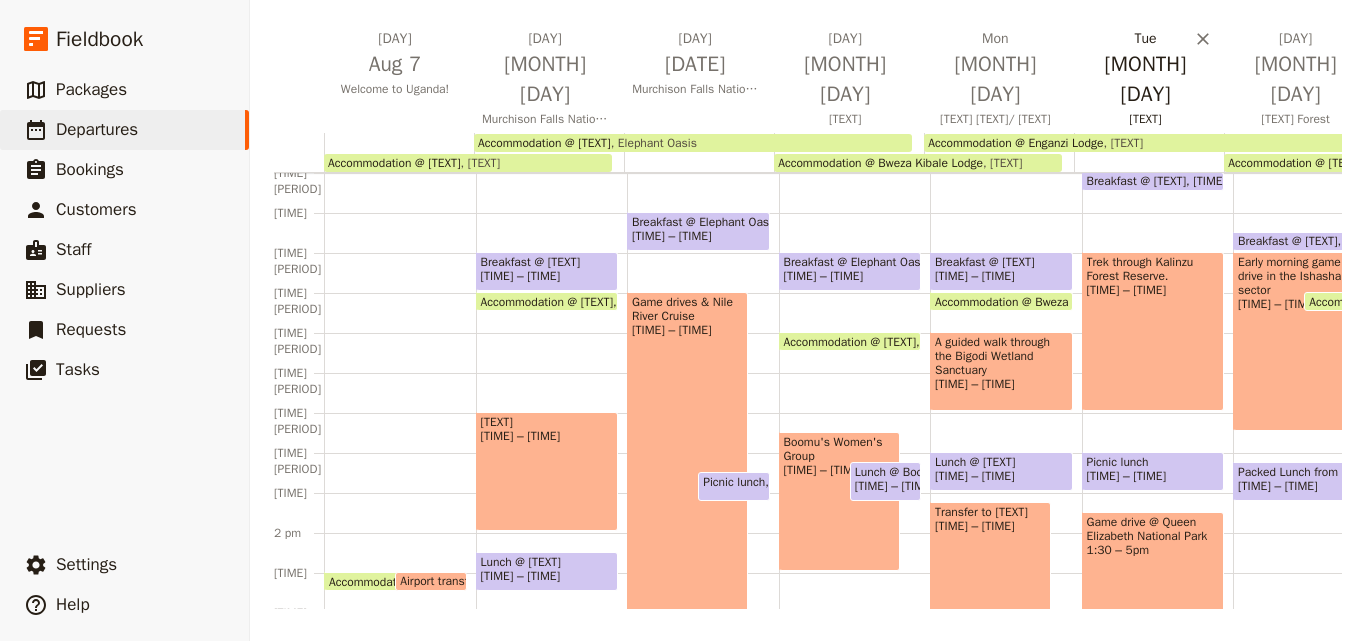 click on "[MONTH] [DAY]" at bounding box center [1145, 79] 